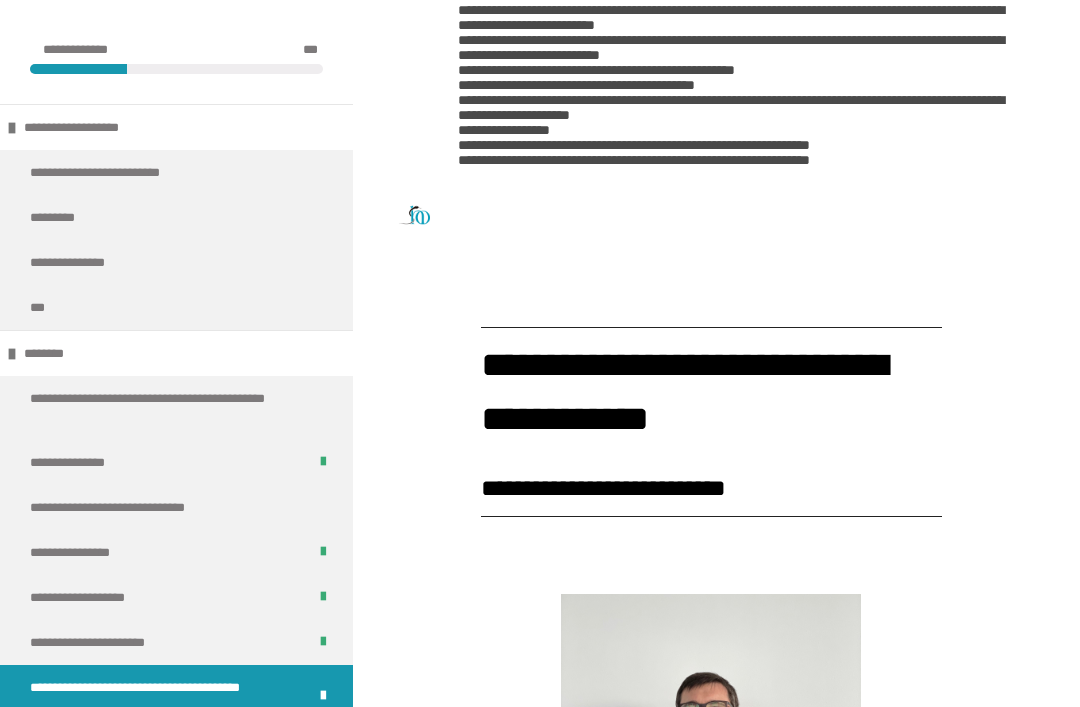 scroll, scrollTop: 886, scrollLeft: 0, axis: vertical 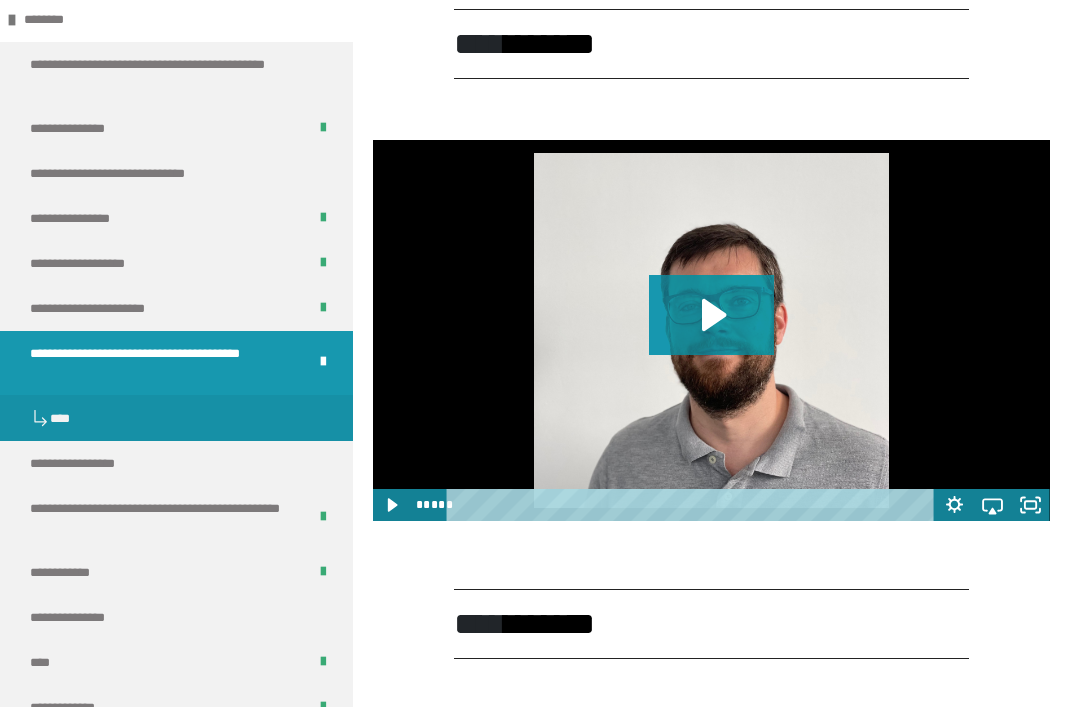 click 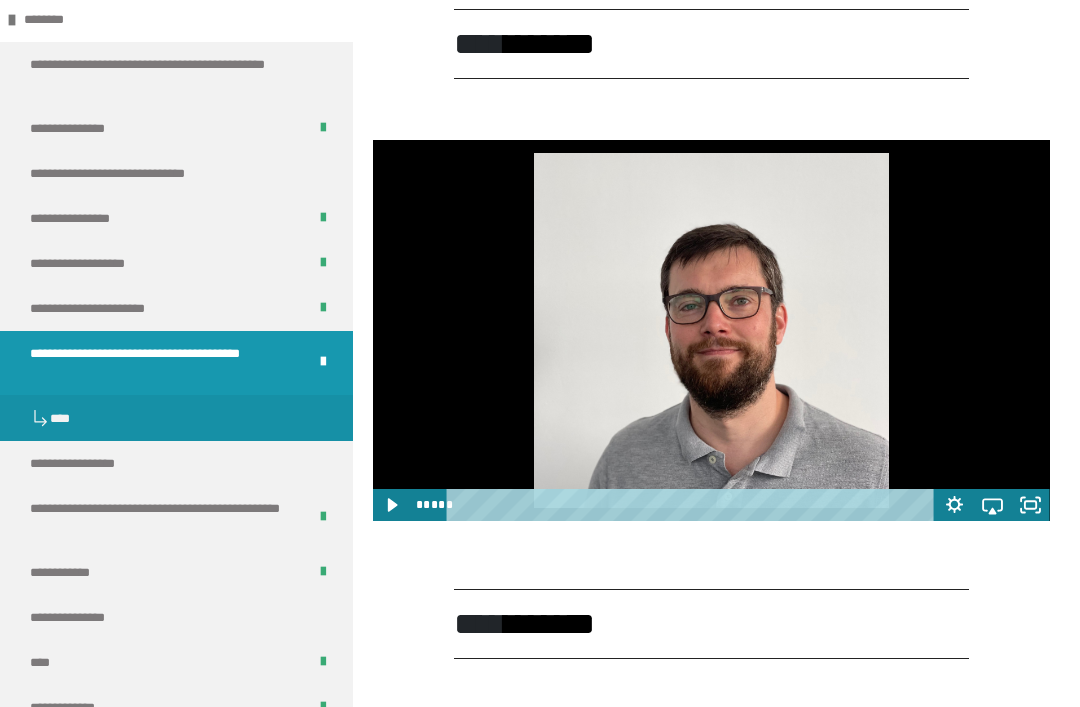 scroll, scrollTop: 2101, scrollLeft: 0, axis: vertical 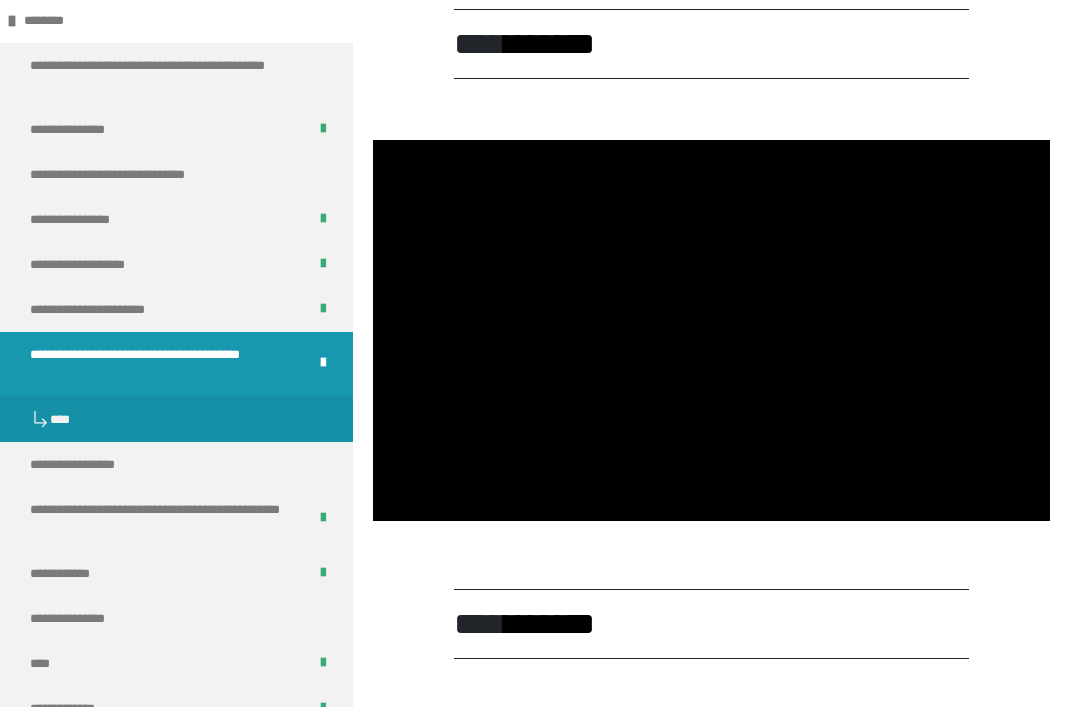 click at bounding box center [711, 330] 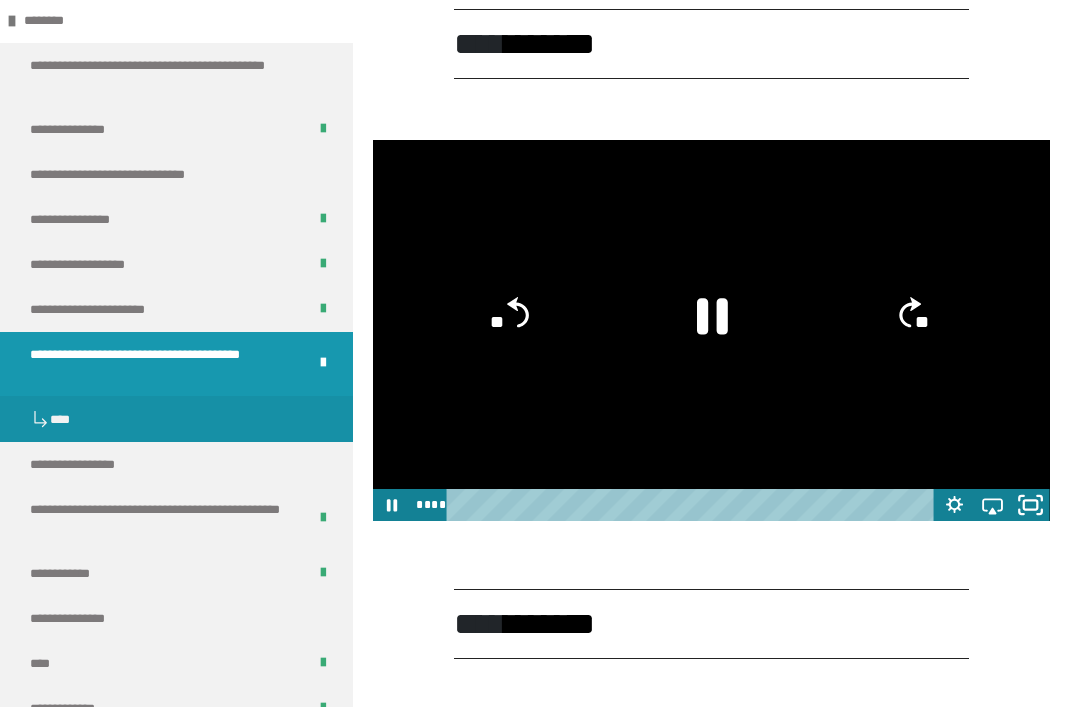 click 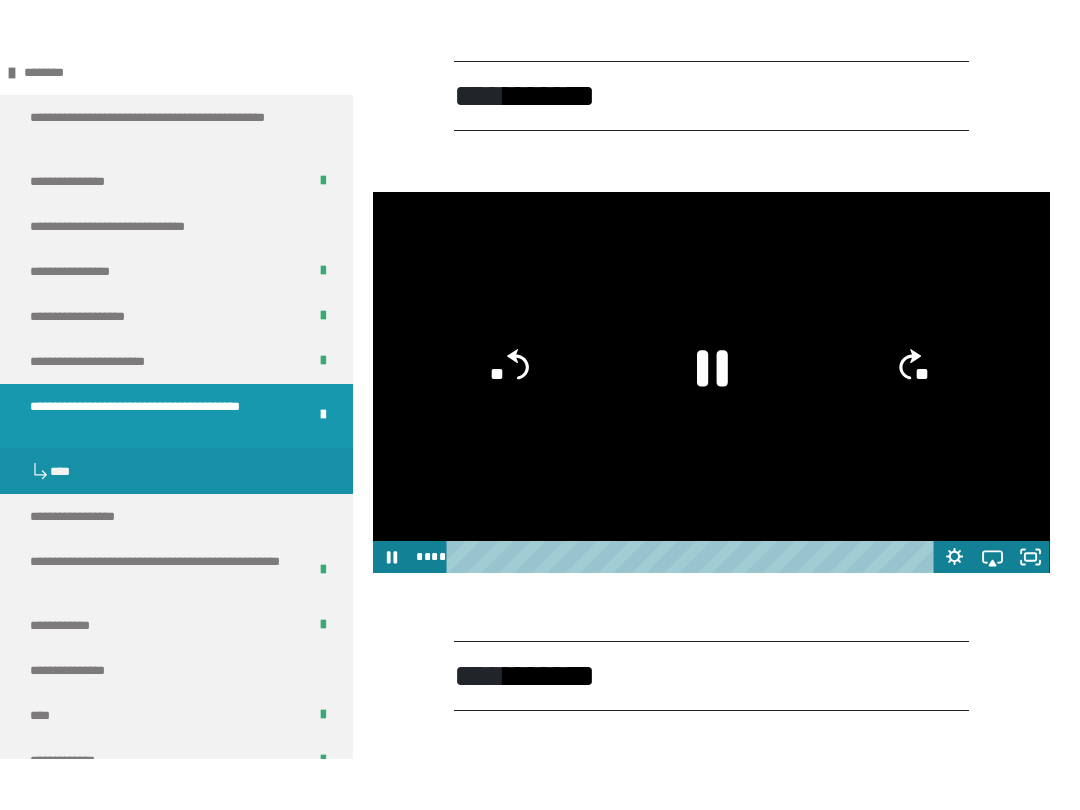 scroll, scrollTop: 2100, scrollLeft: 0, axis: vertical 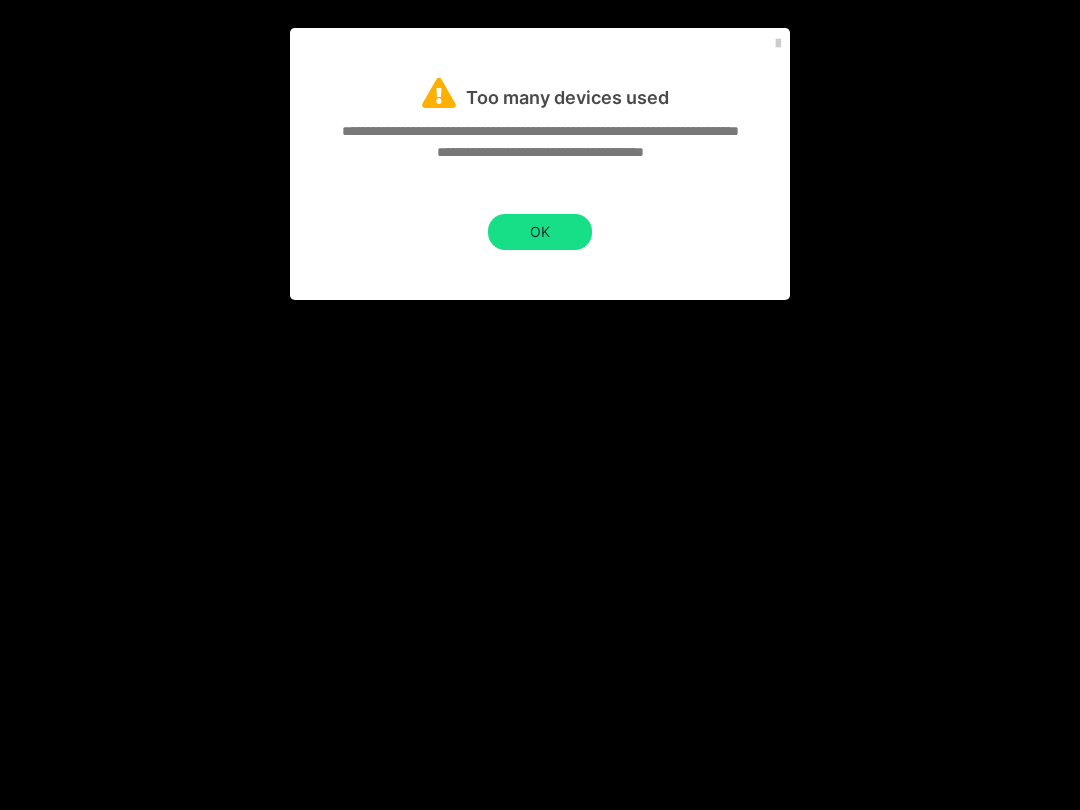 click at bounding box center (540, 405) 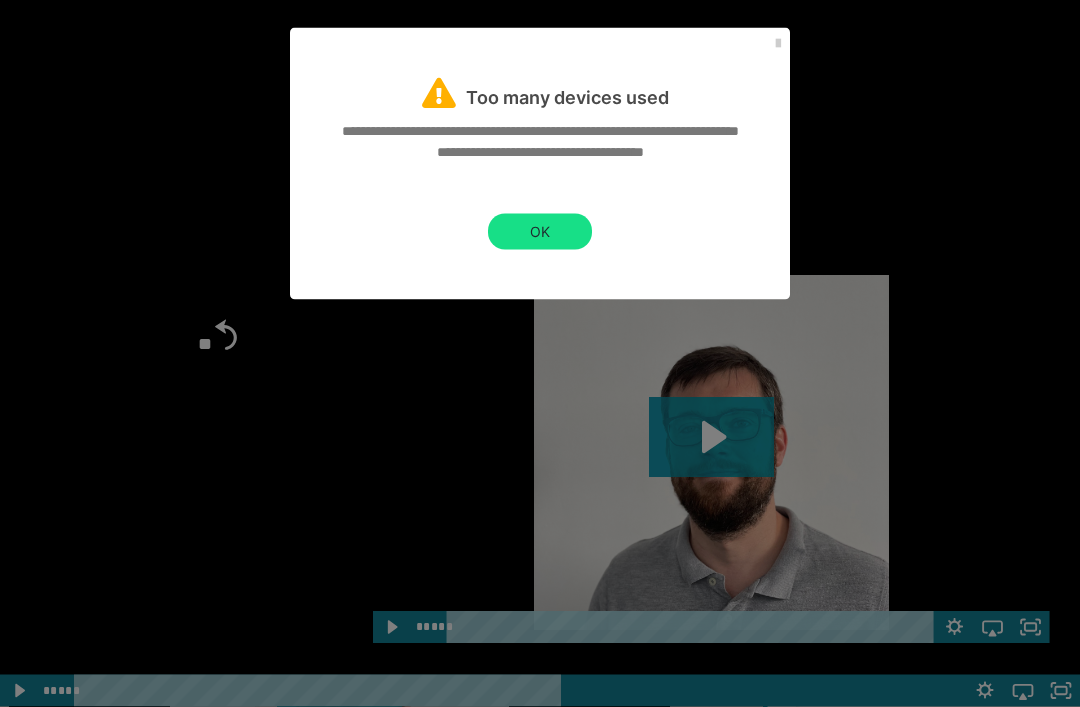 scroll, scrollTop: 2601, scrollLeft: 0, axis: vertical 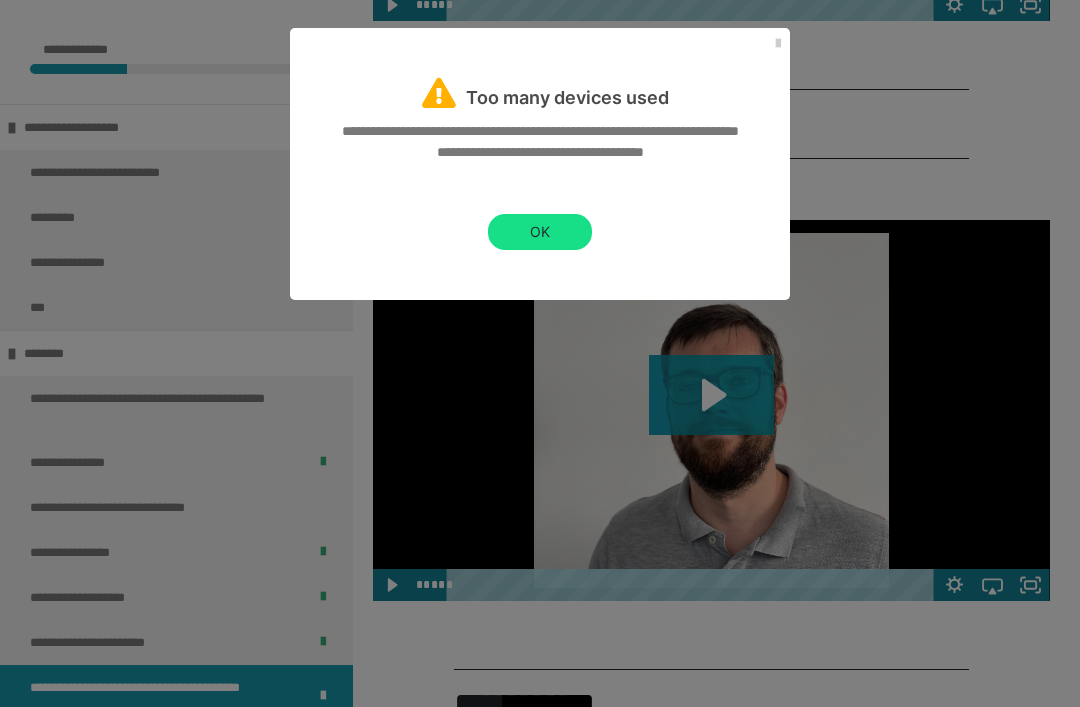 click on "OK" at bounding box center (540, 232) 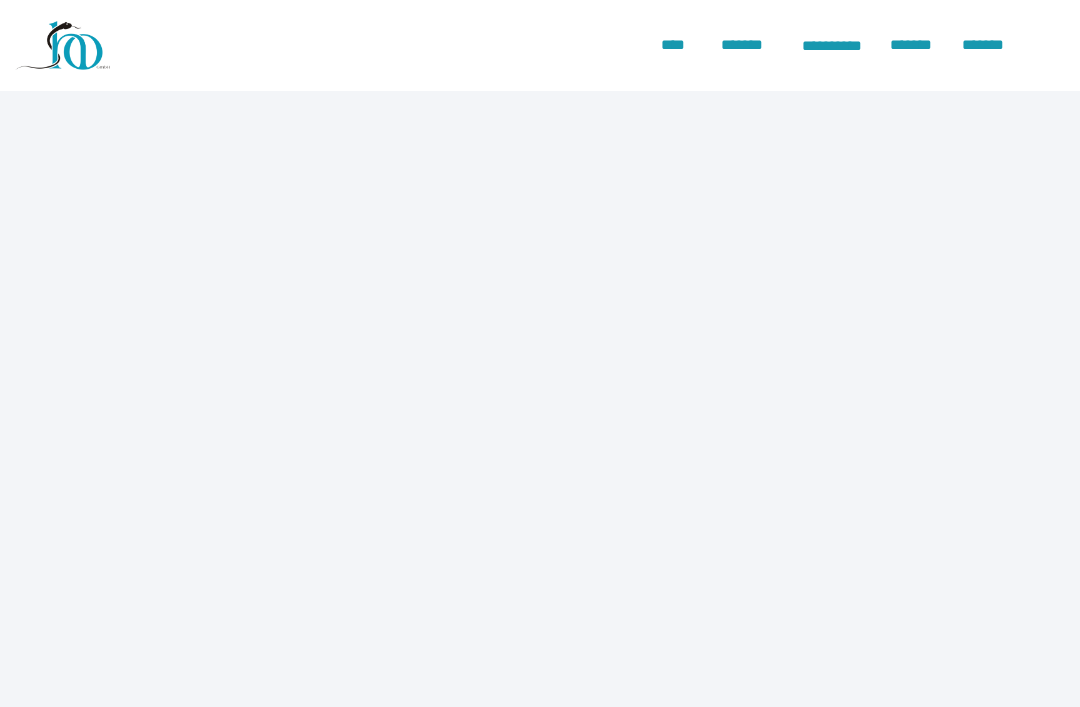 scroll, scrollTop: 0, scrollLeft: 0, axis: both 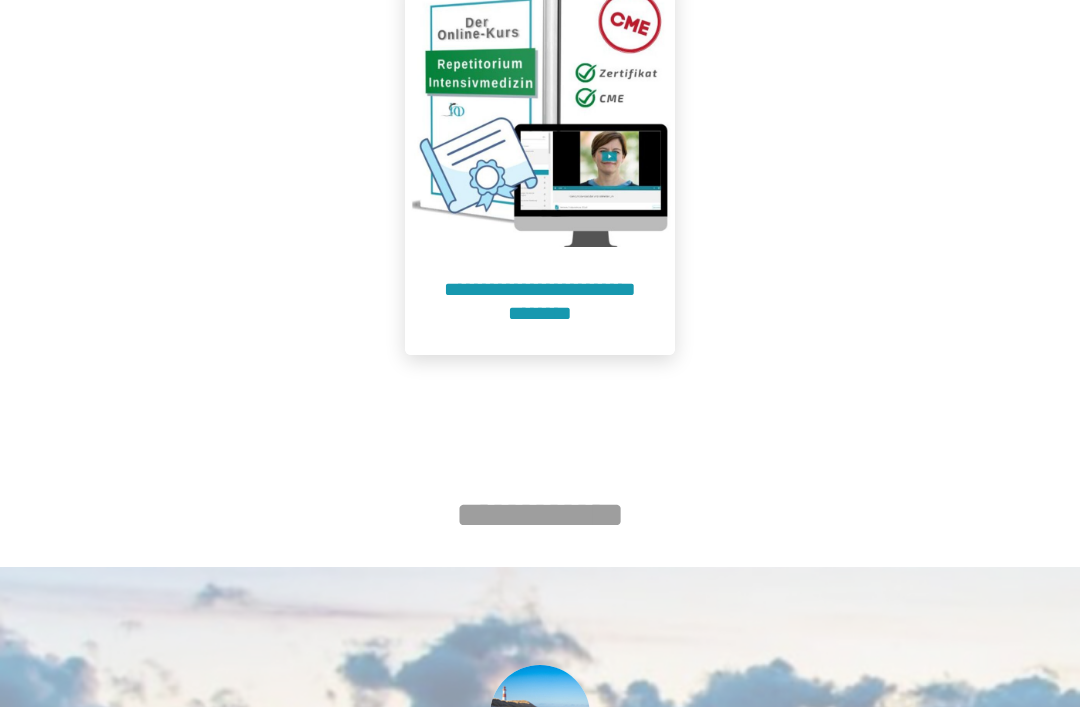 click on "**********" at bounding box center [540, 301] 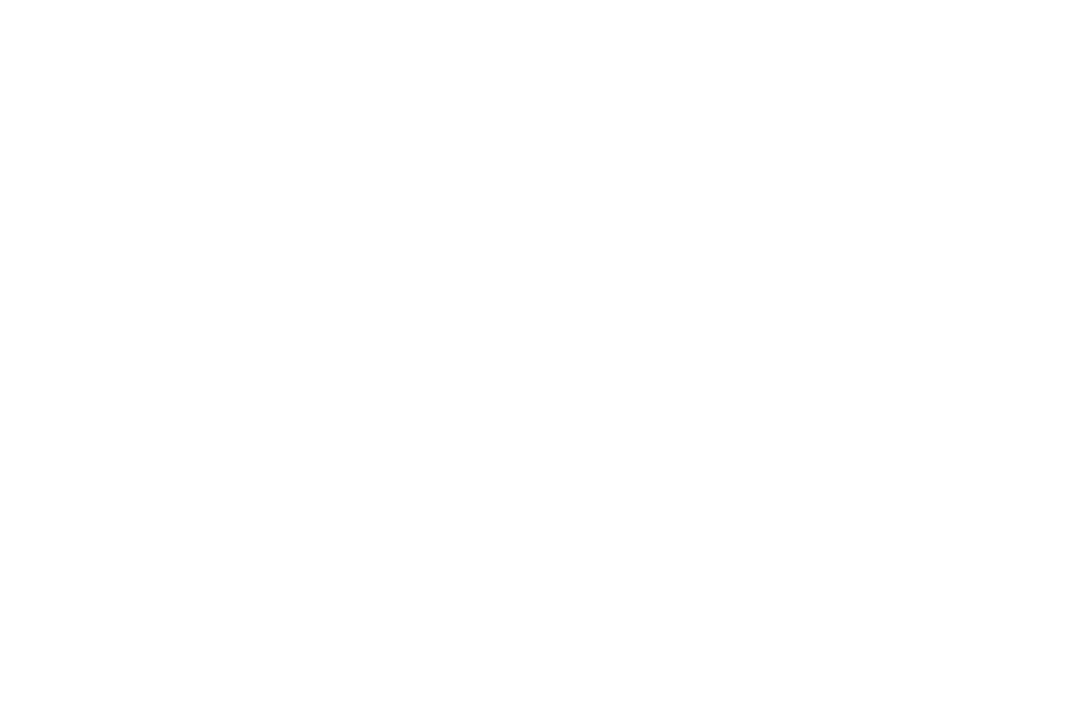 scroll, scrollTop: 91, scrollLeft: 0, axis: vertical 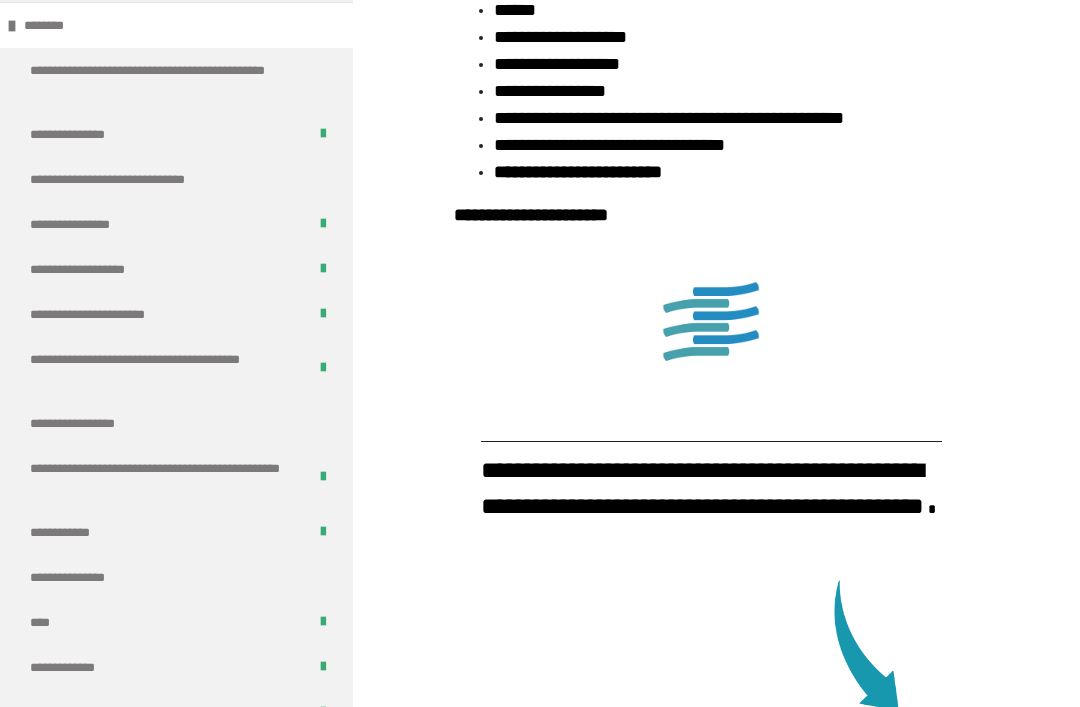 click on "**********" at bounding box center [160, 369] 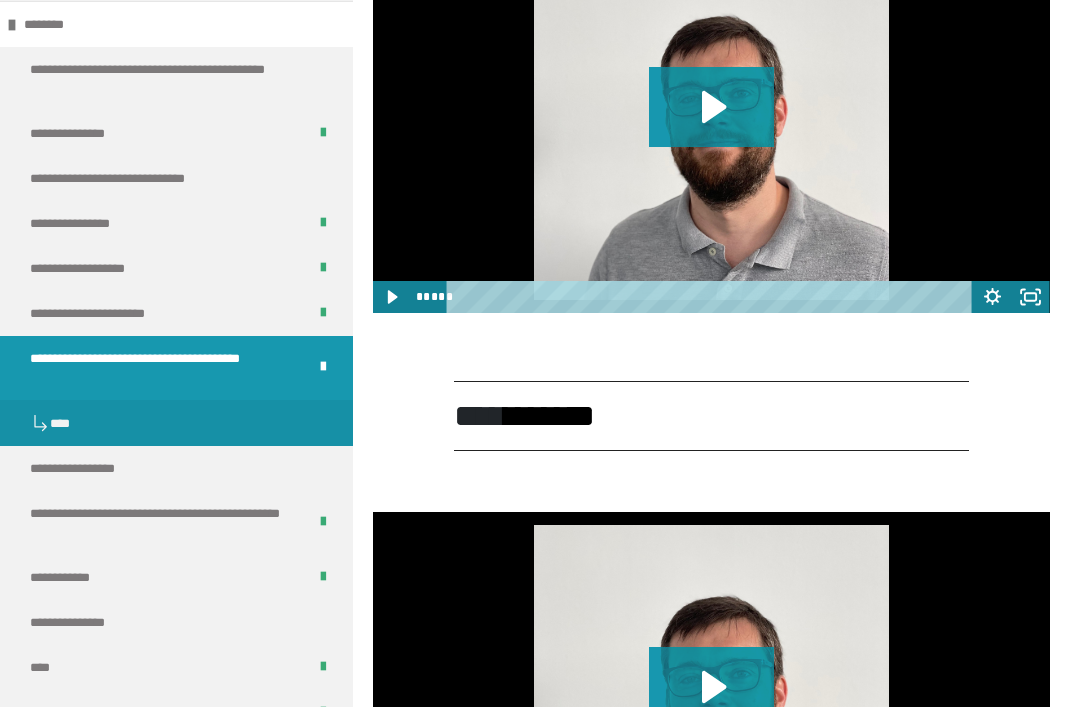 click at bounding box center [711, 123] 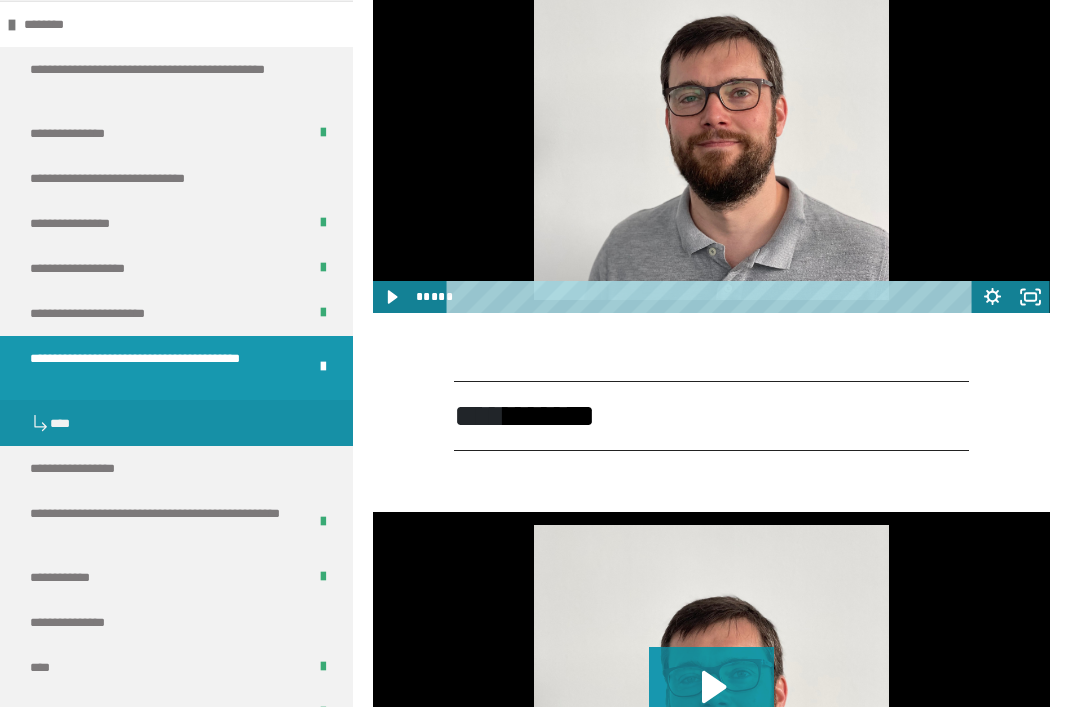 scroll, scrollTop: 2889, scrollLeft: 0, axis: vertical 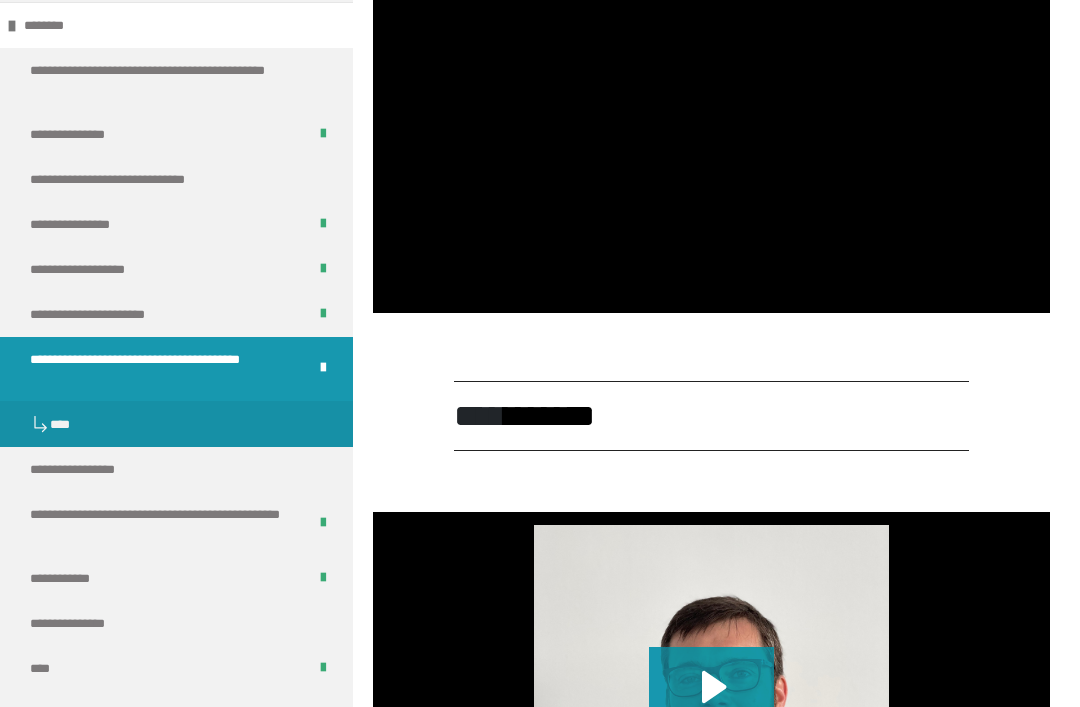 click at bounding box center (711, 122) 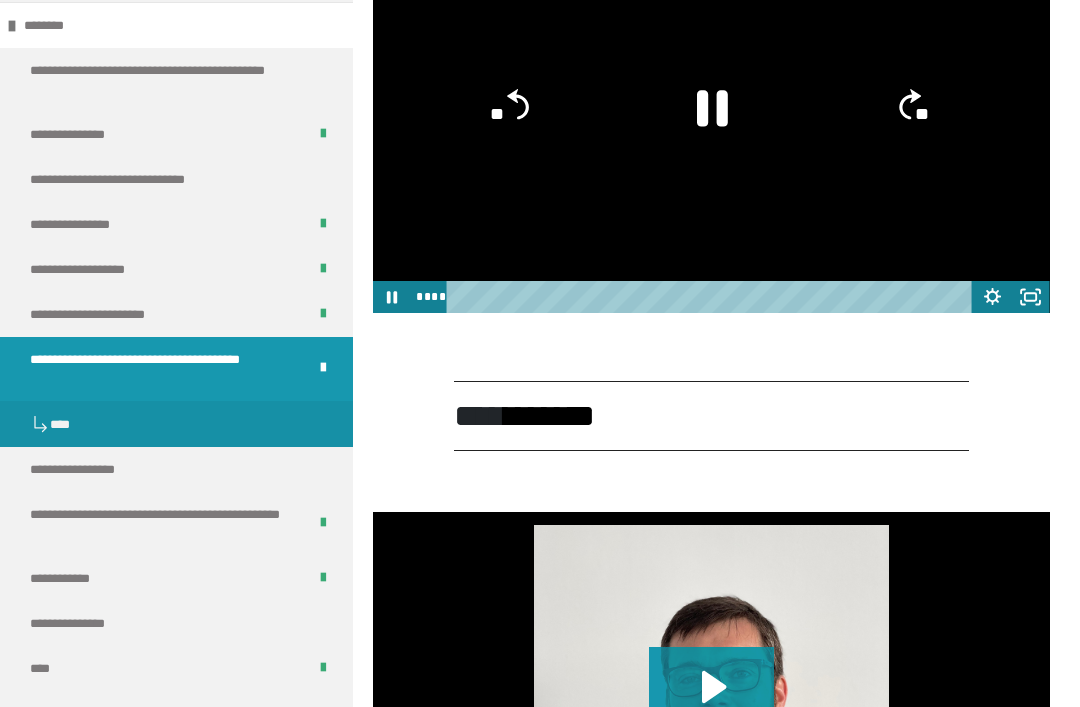 click 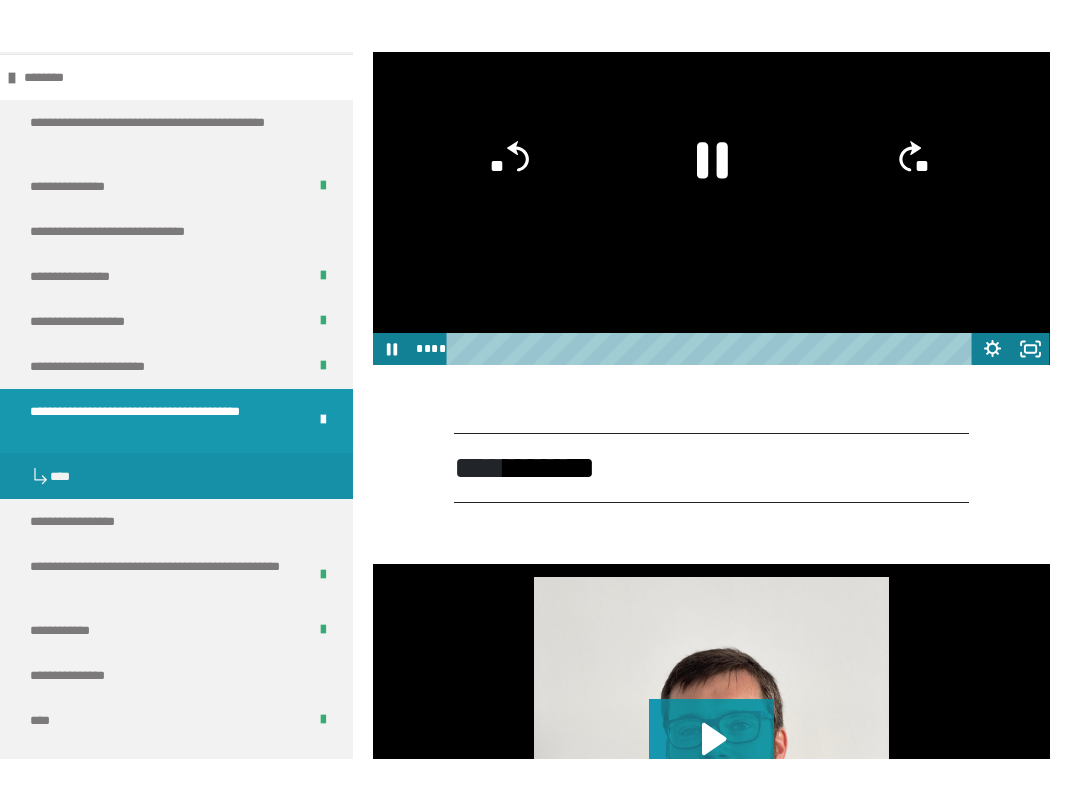 scroll, scrollTop: 2888, scrollLeft: 0, axis: vertical 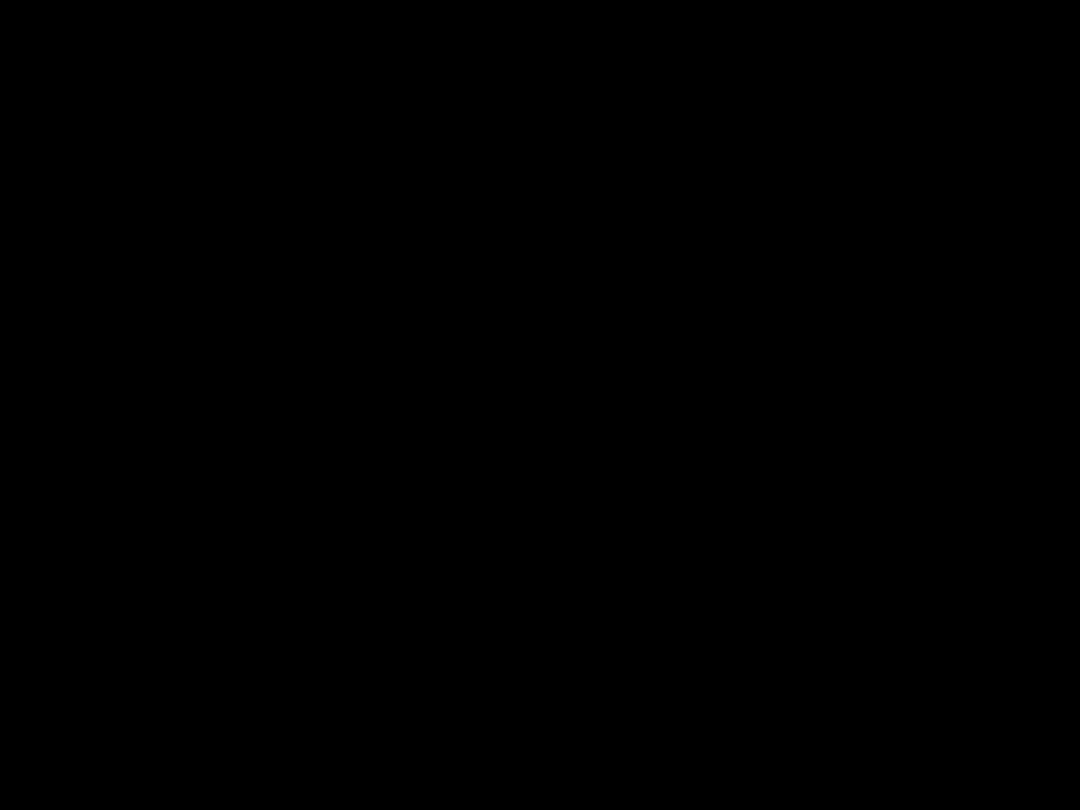 click at bounding box center [540, 405] 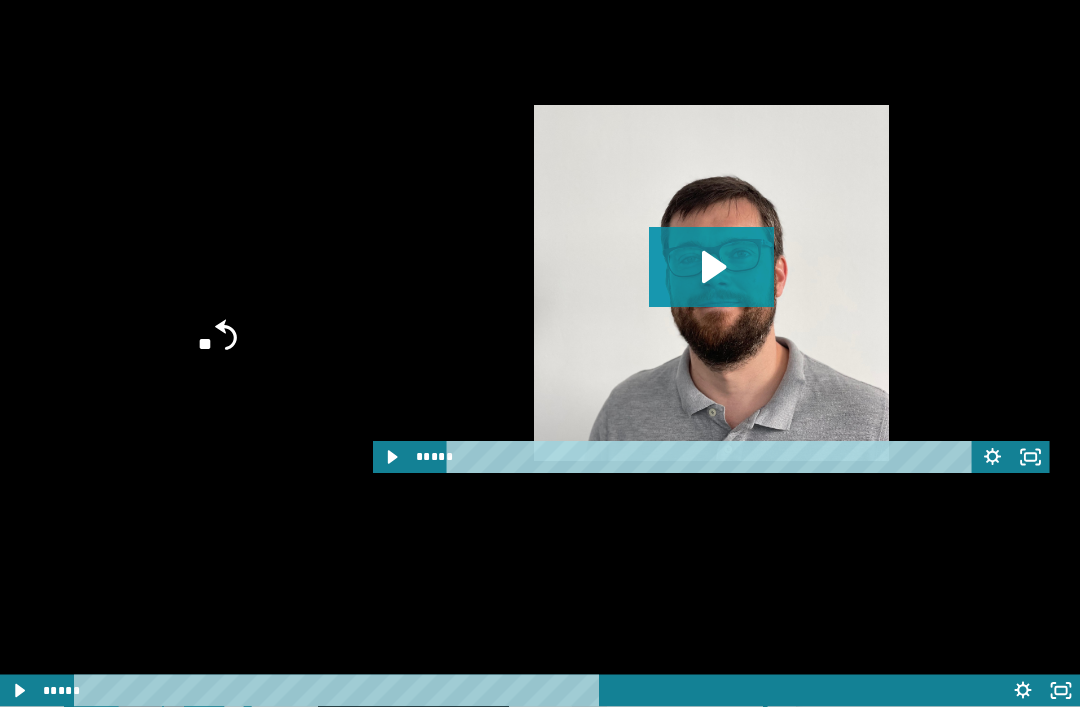 scroll, scrollTop: 3316, scrollLeft: 0, axis: vertical 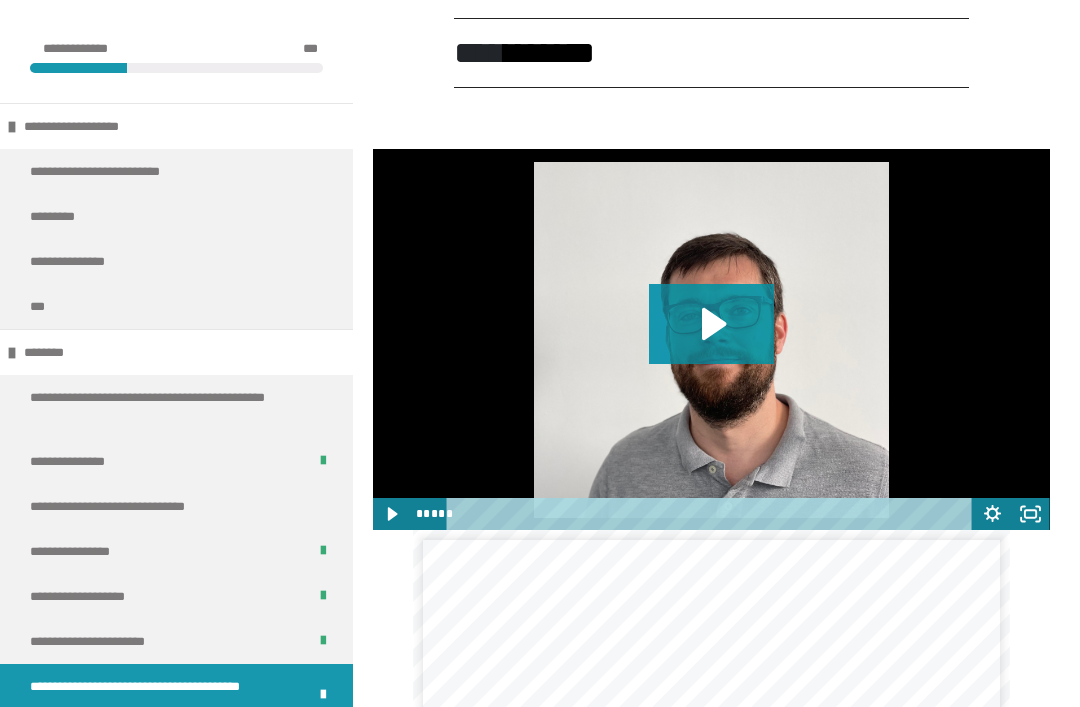 click 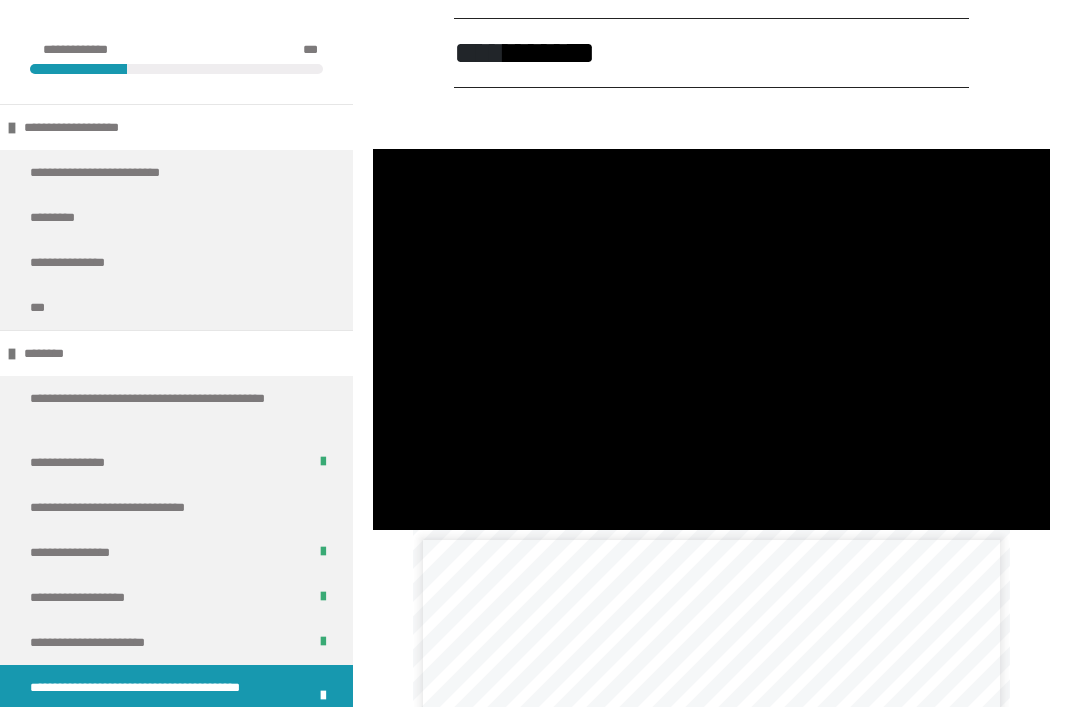 click at bounding box center [711, 339] 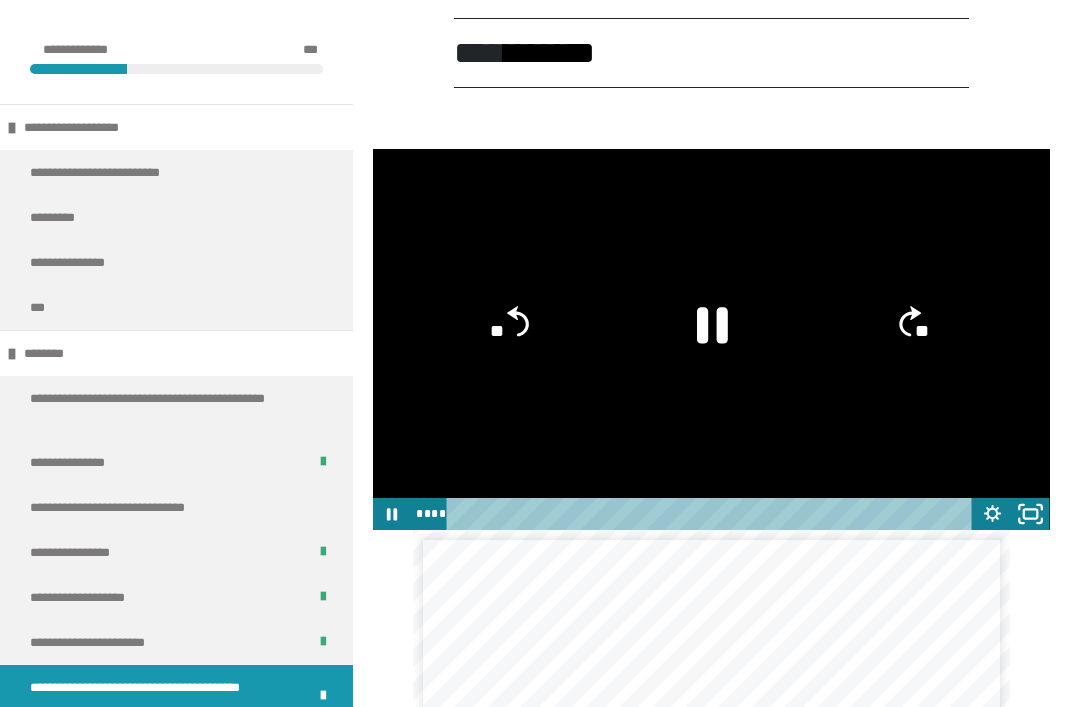 click 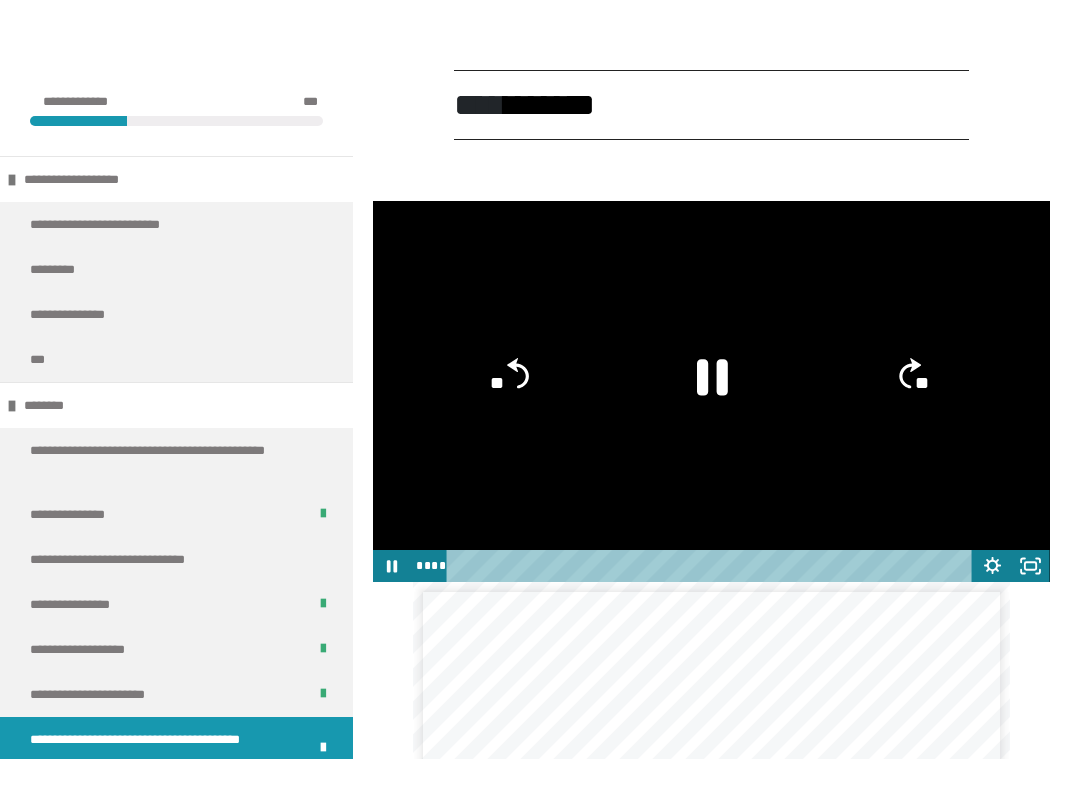 scroll, scrollTop: 3251, scrollLeft: 0, axis: vertical 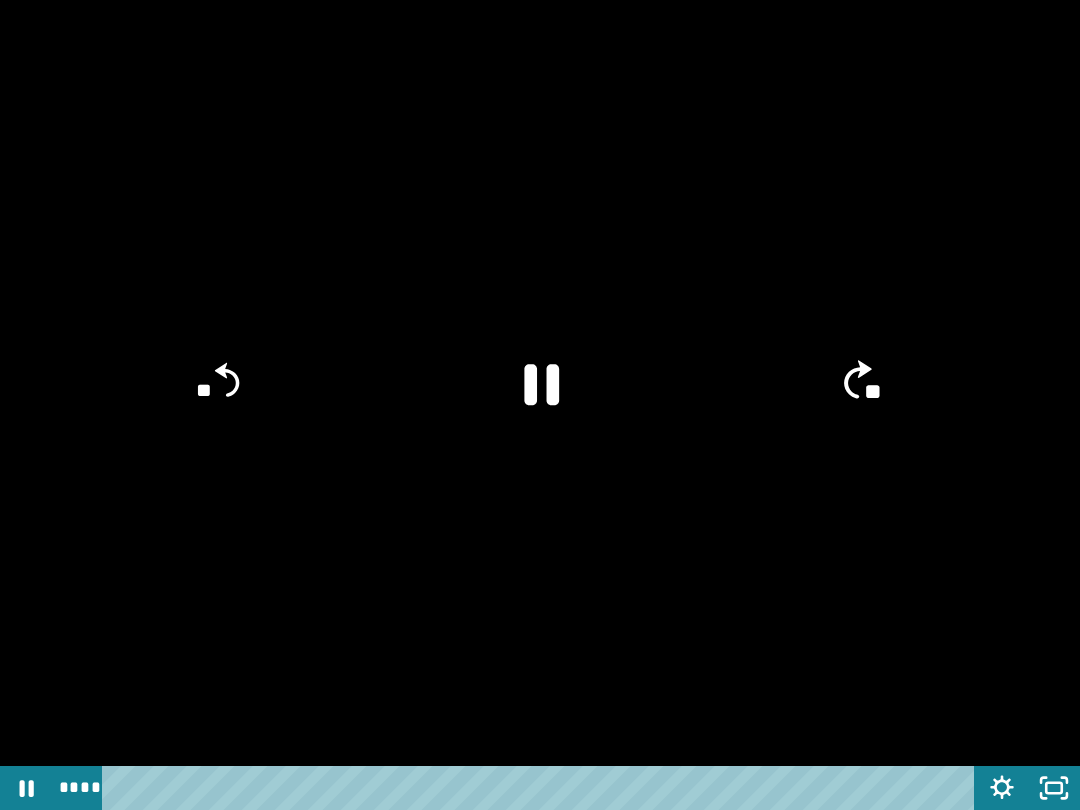 click on "**" 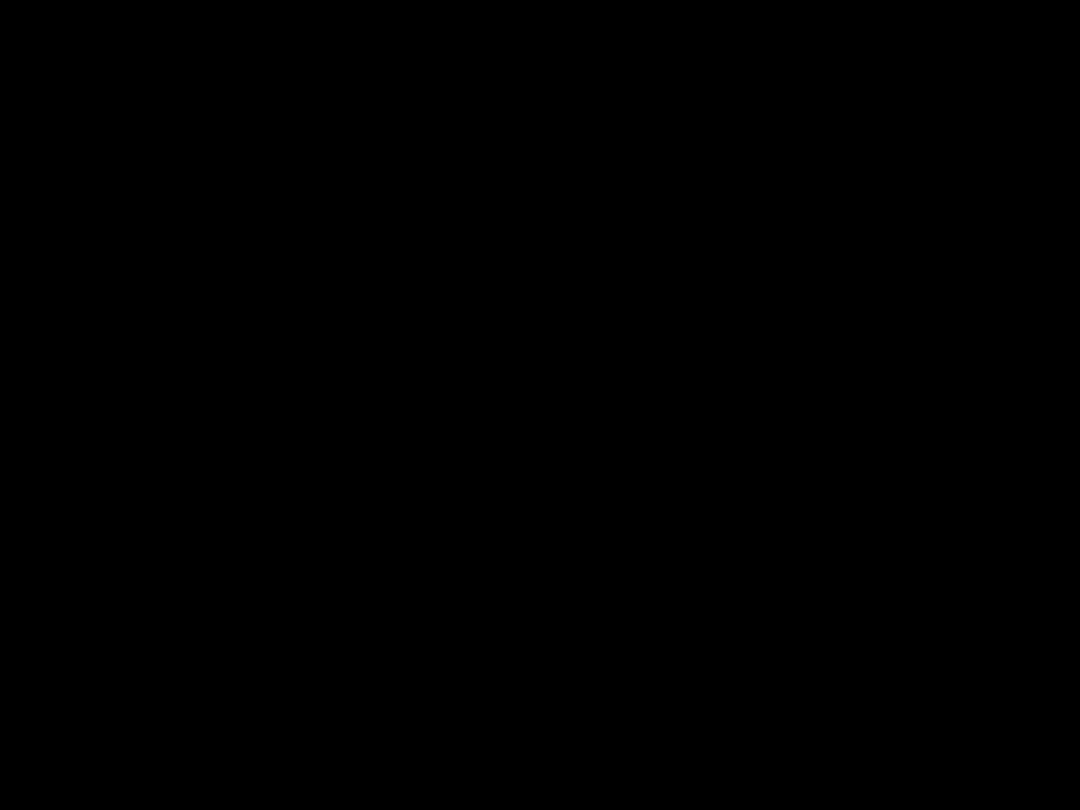 click at bounding box center (540, 405) 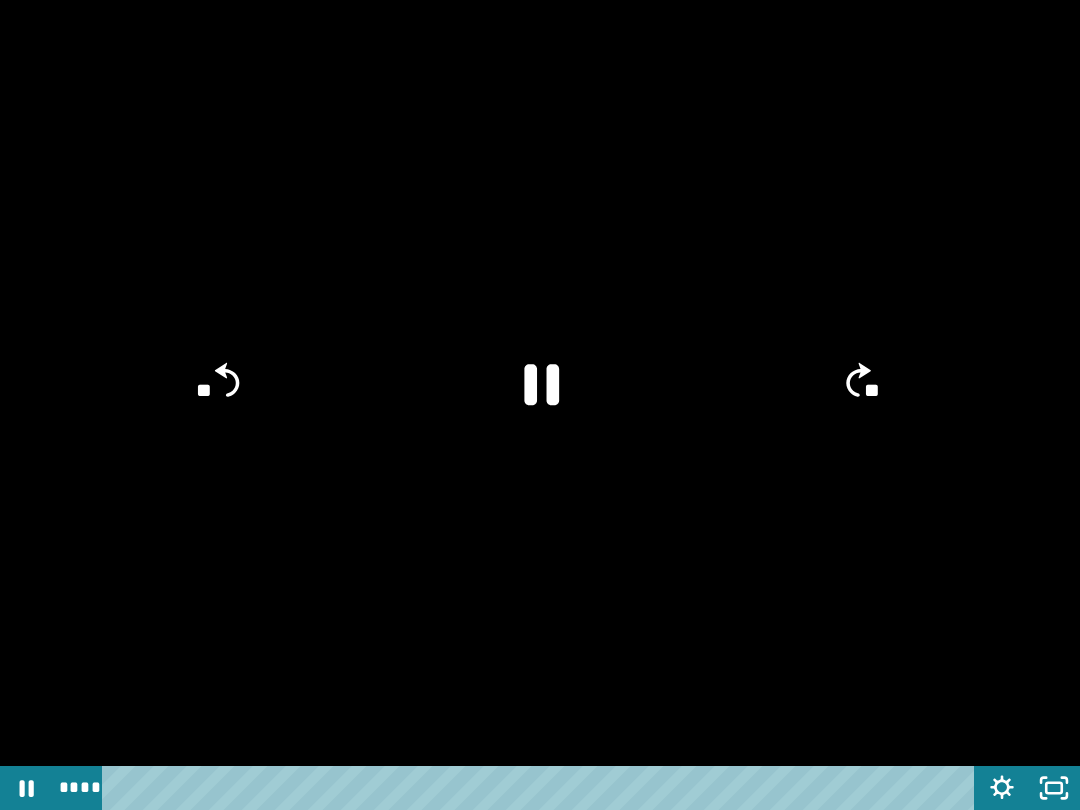 click on "**" 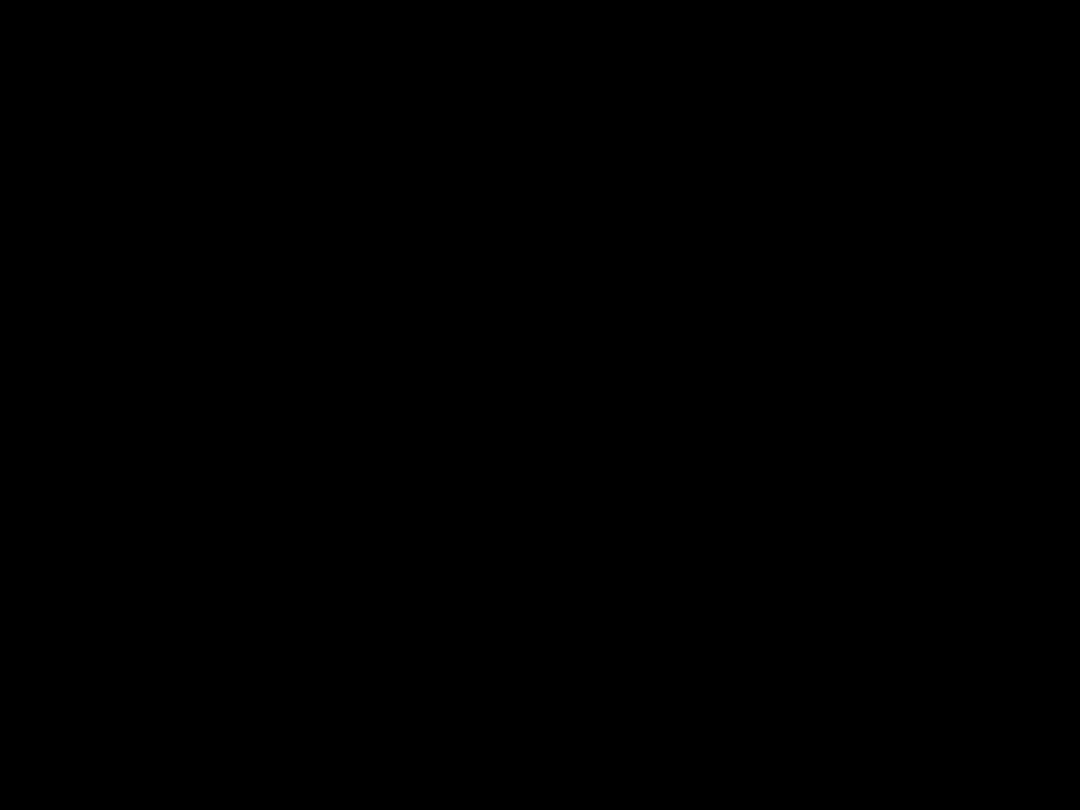 click at bounding box center [540, 405] 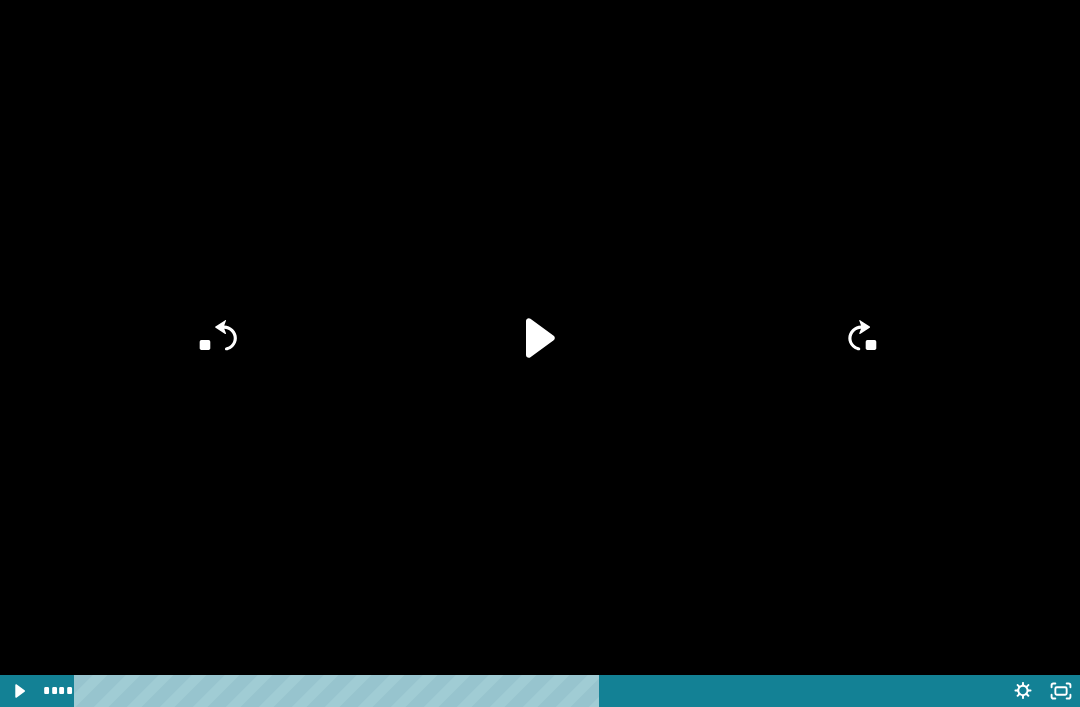 scroll, scrollTop: 3406, scrollLeft: 0, axis: vertical 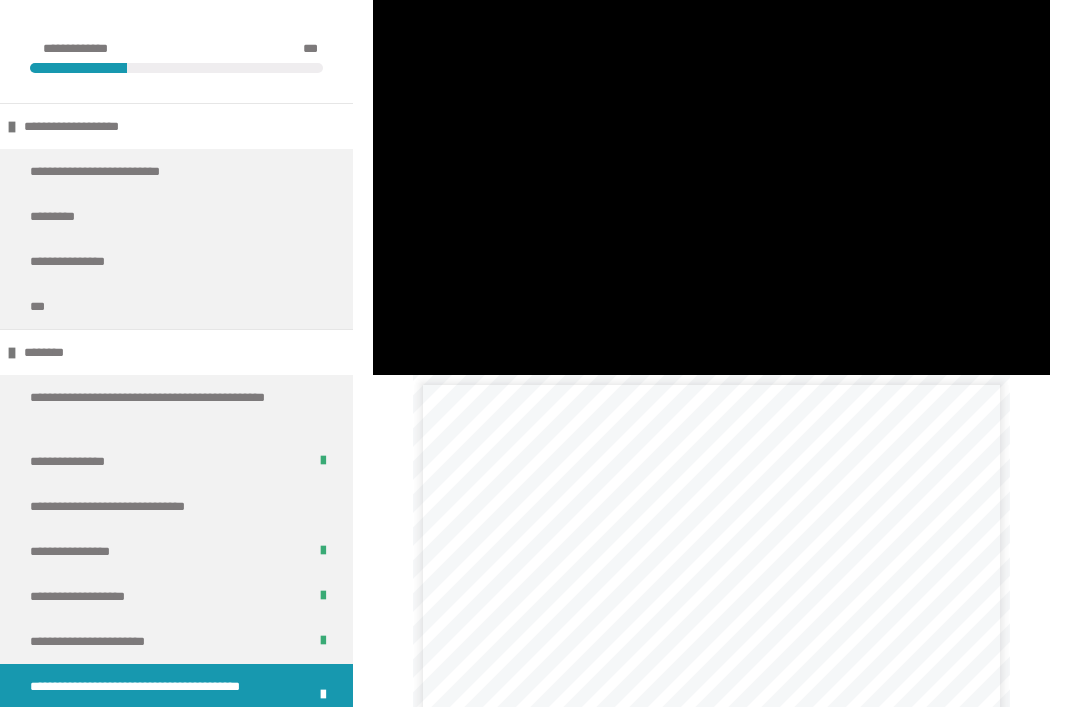 click at bounding box center (711, 185) 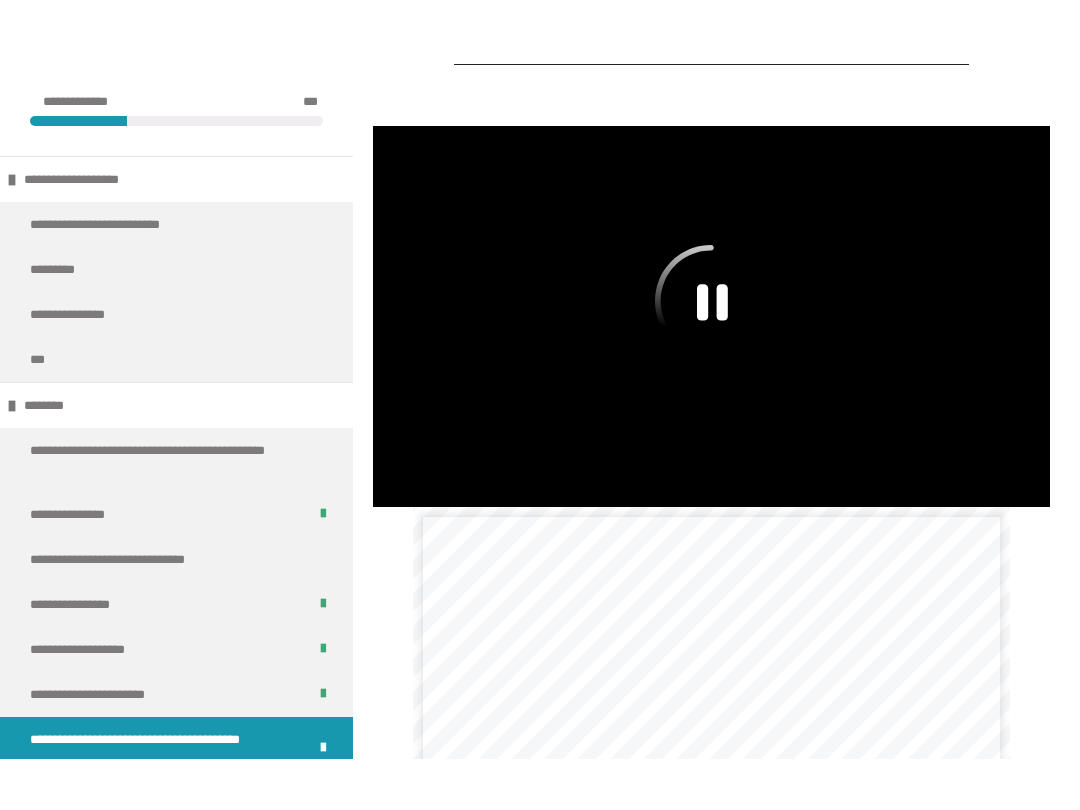 scroll, scrollTop: 3332, scrollLeft: 0, axis: vertical 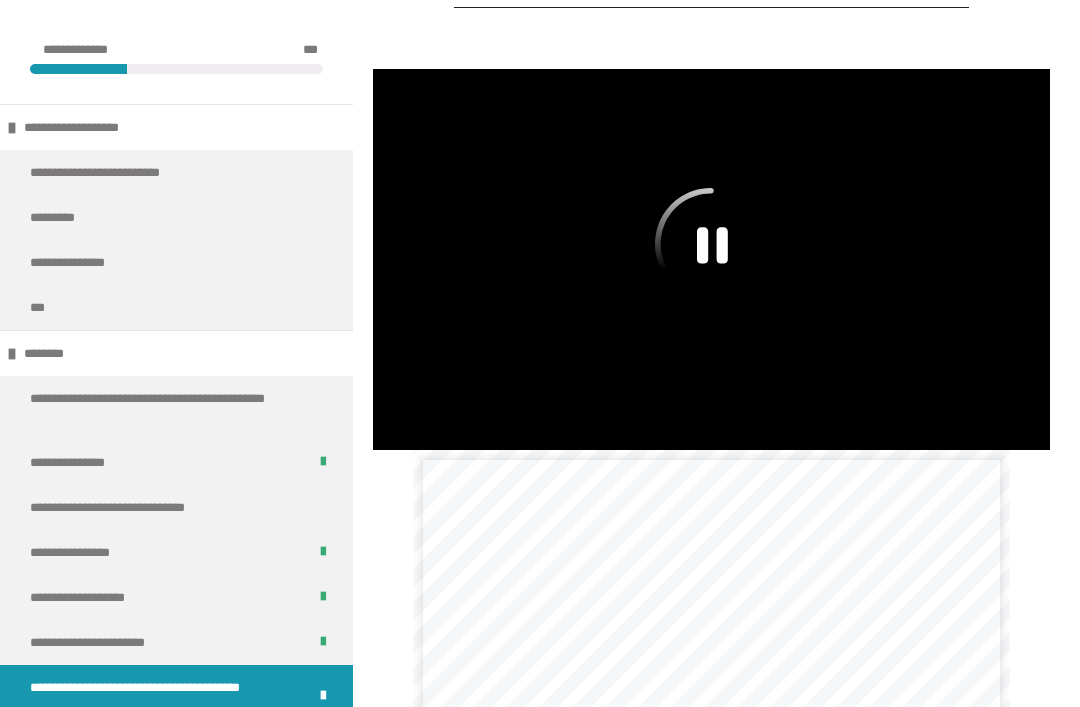 click 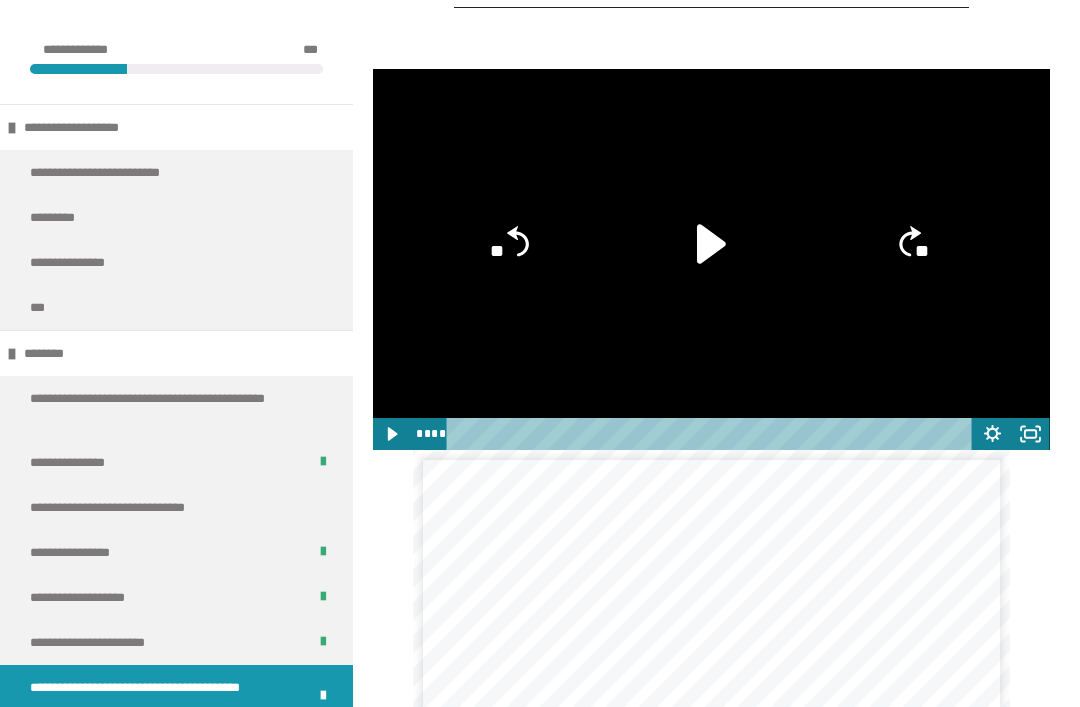 click 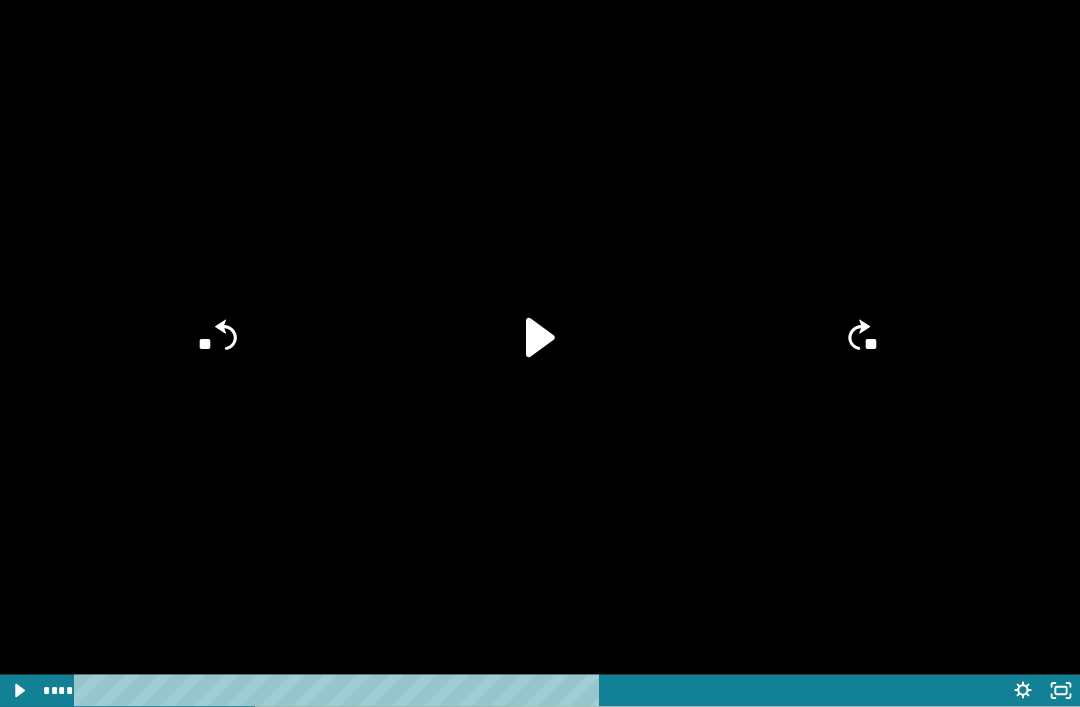 scroll, scrollTop: 3353, scrollLeft: 0, axis: vertical 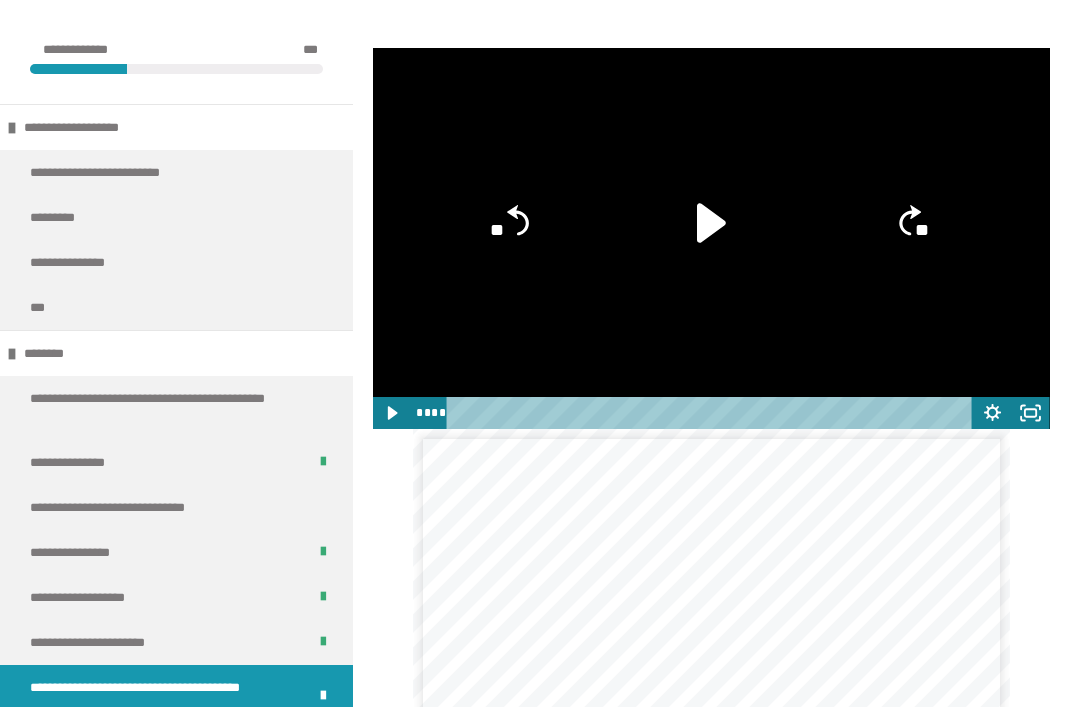 click 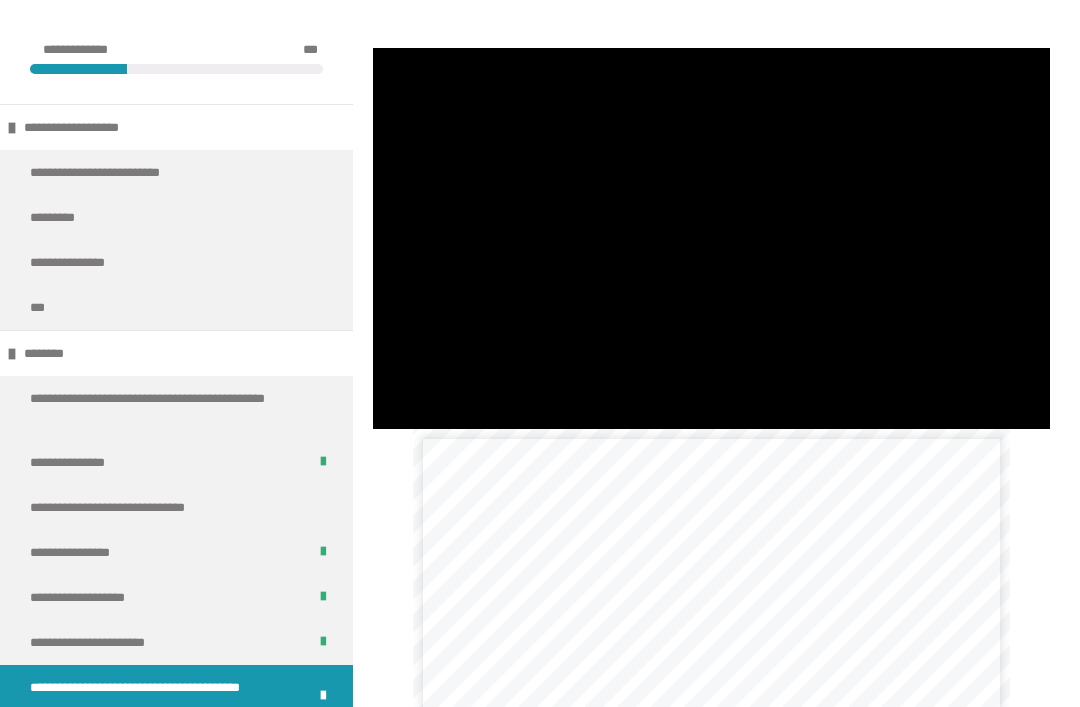 click at bounding box center [711, 238] 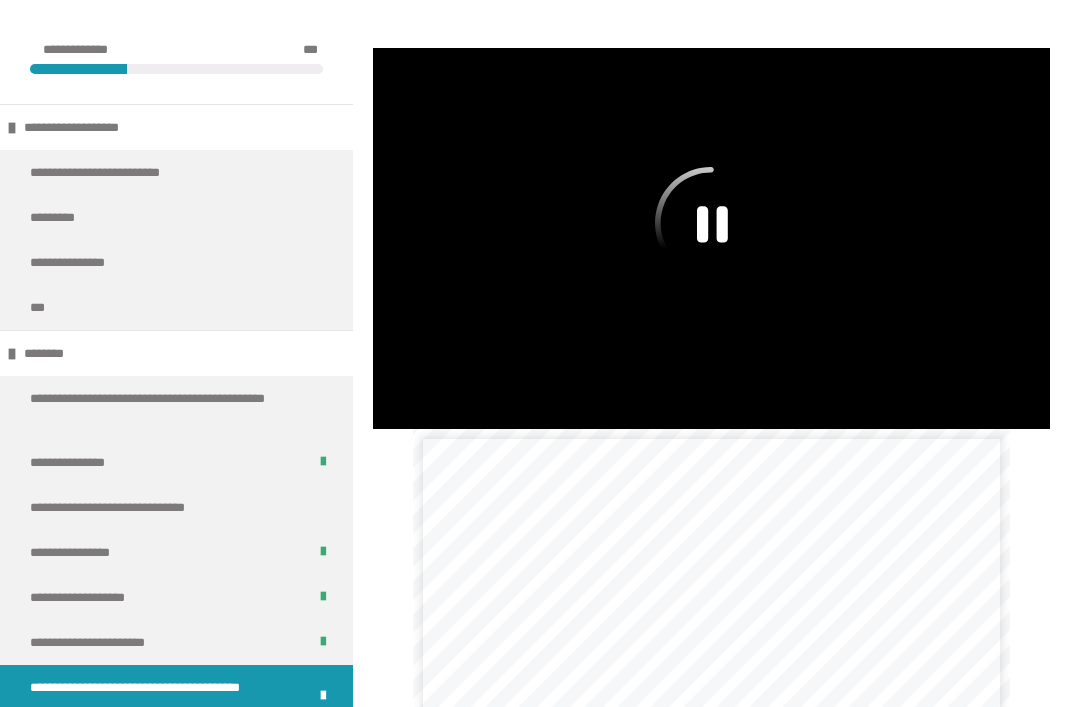 click at bounding box center (711, 238) 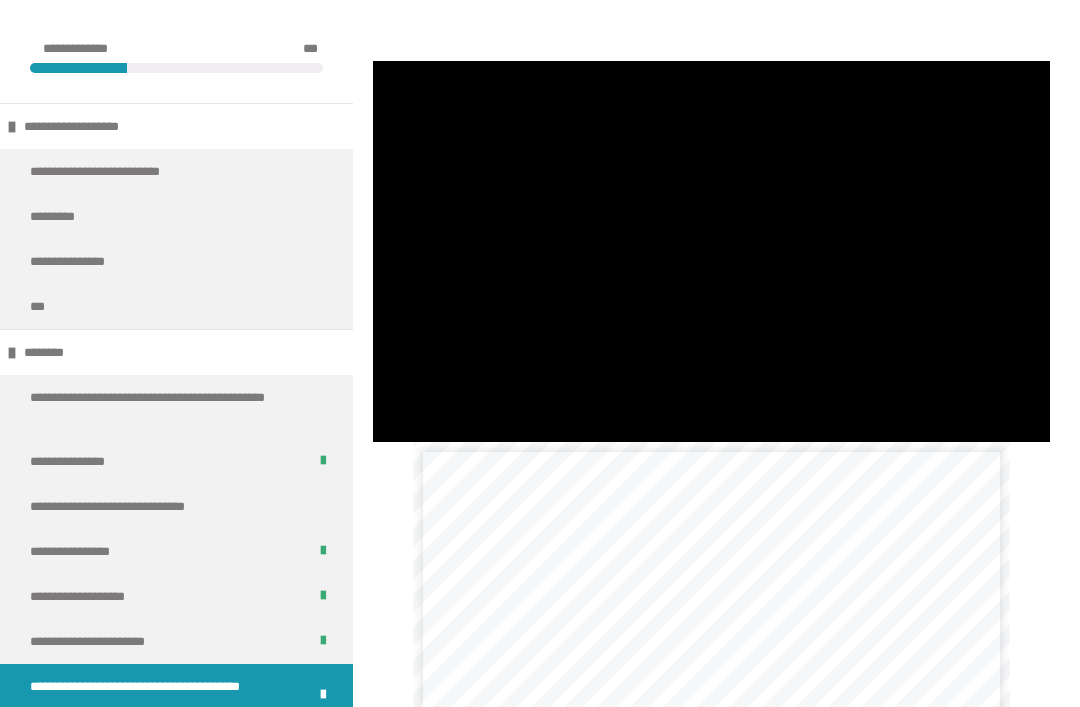 scroll, scrollTop: 3369, scrollLeft: 0, axis: vertical 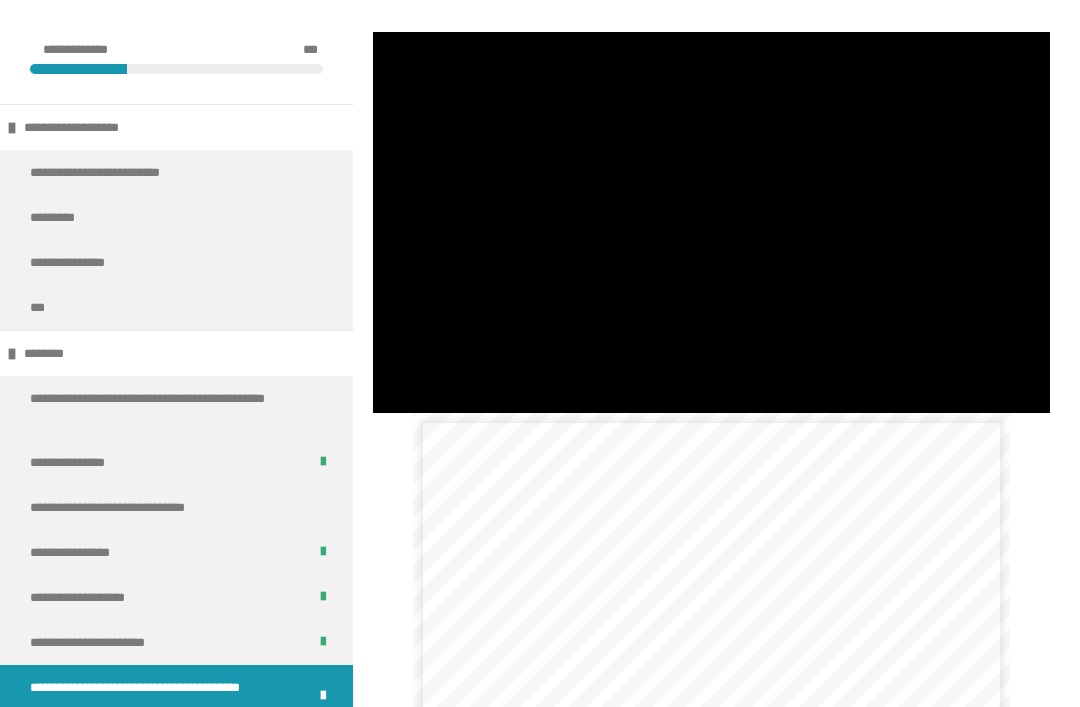 click at bounding box center [711, 222] 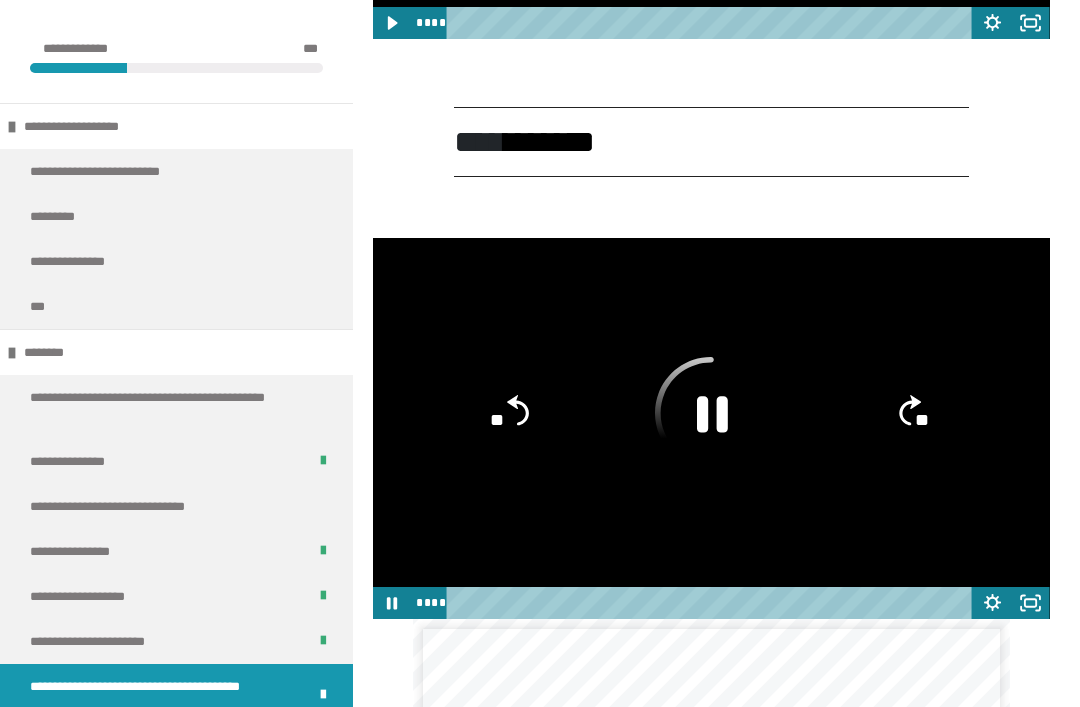 scroll, scrollTop: 3161, scrollLeft: 0, axis: vertical 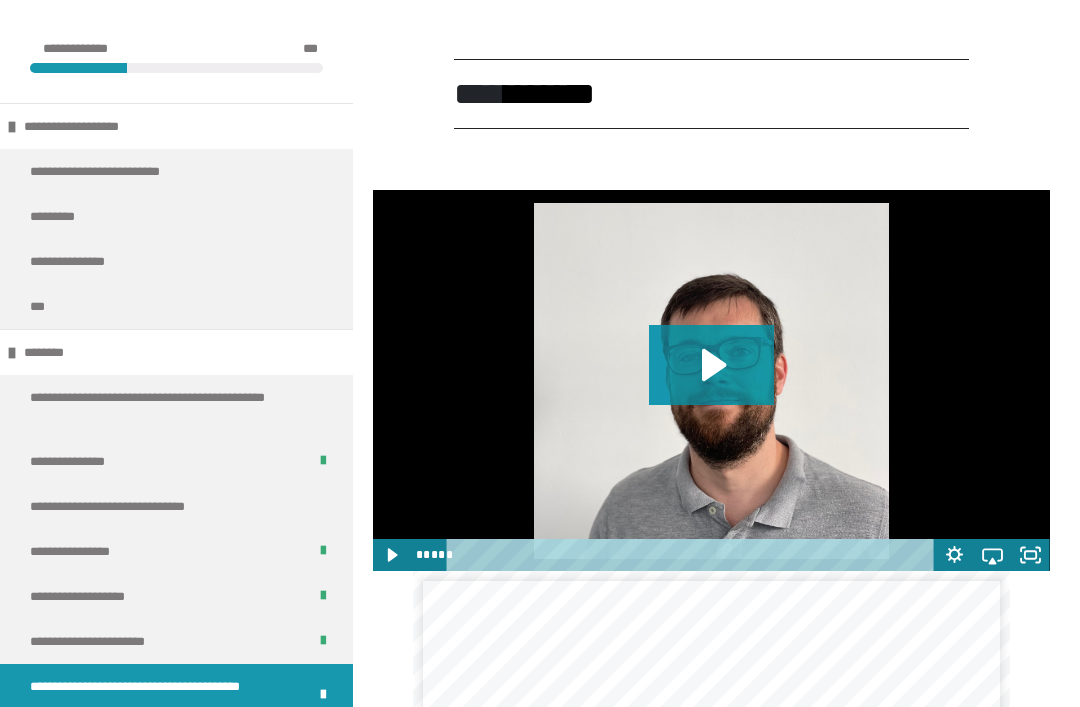 click 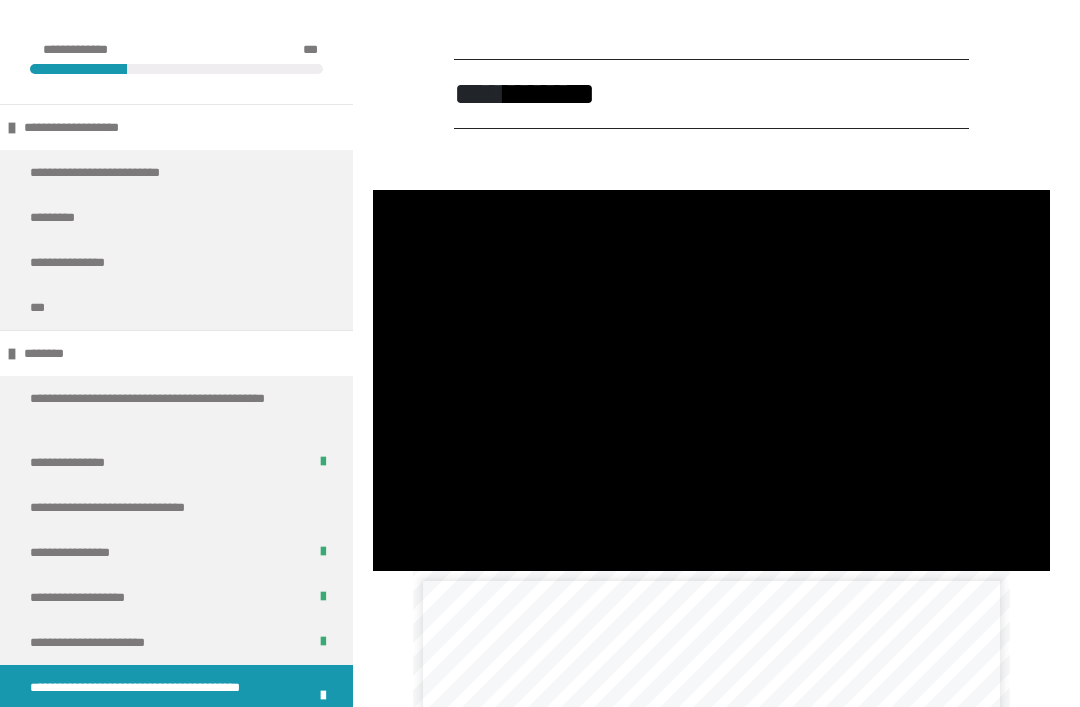 click at bounding box center [711, 380] 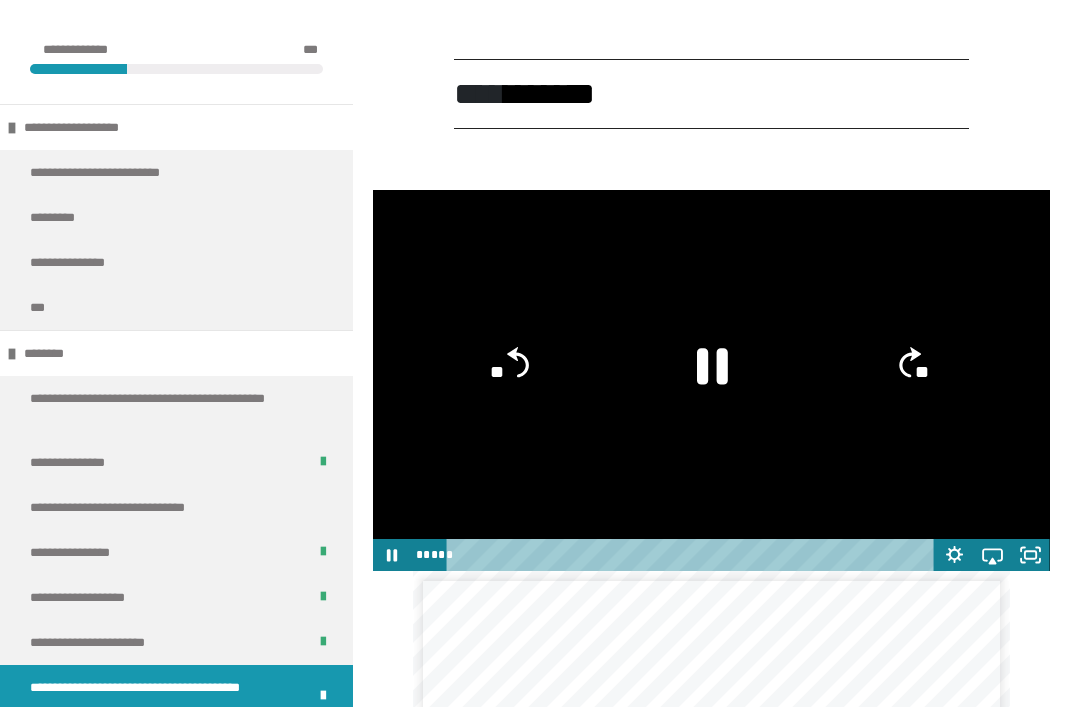 click at bounding box center (711, 380) 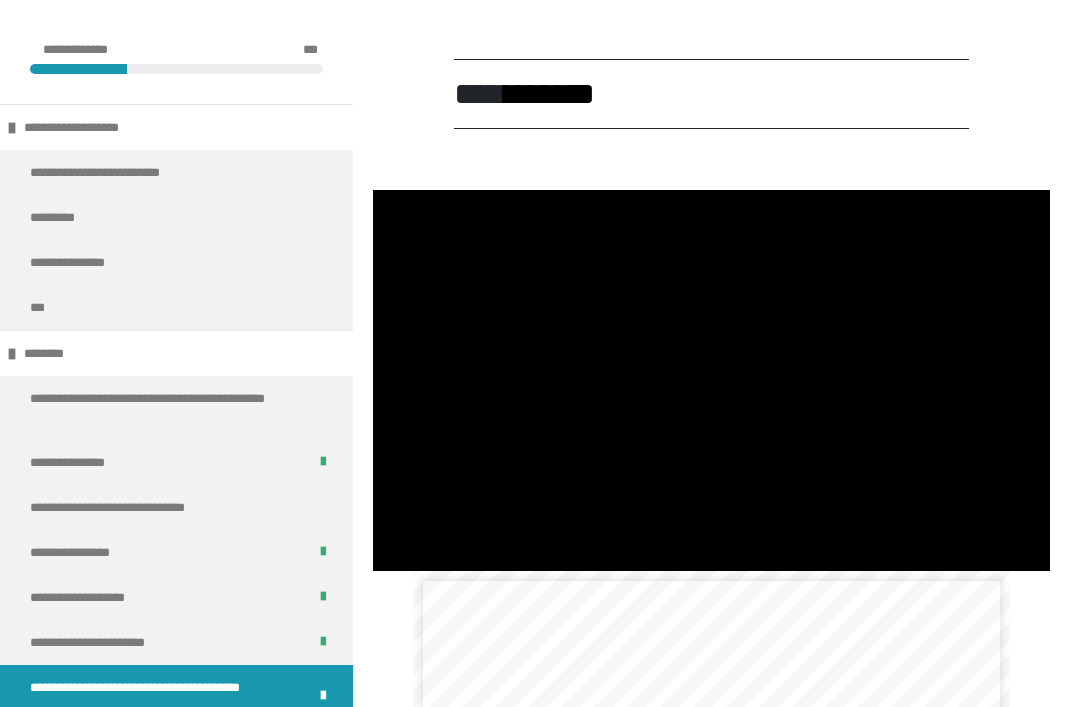 click at bounding box center [711, 380] 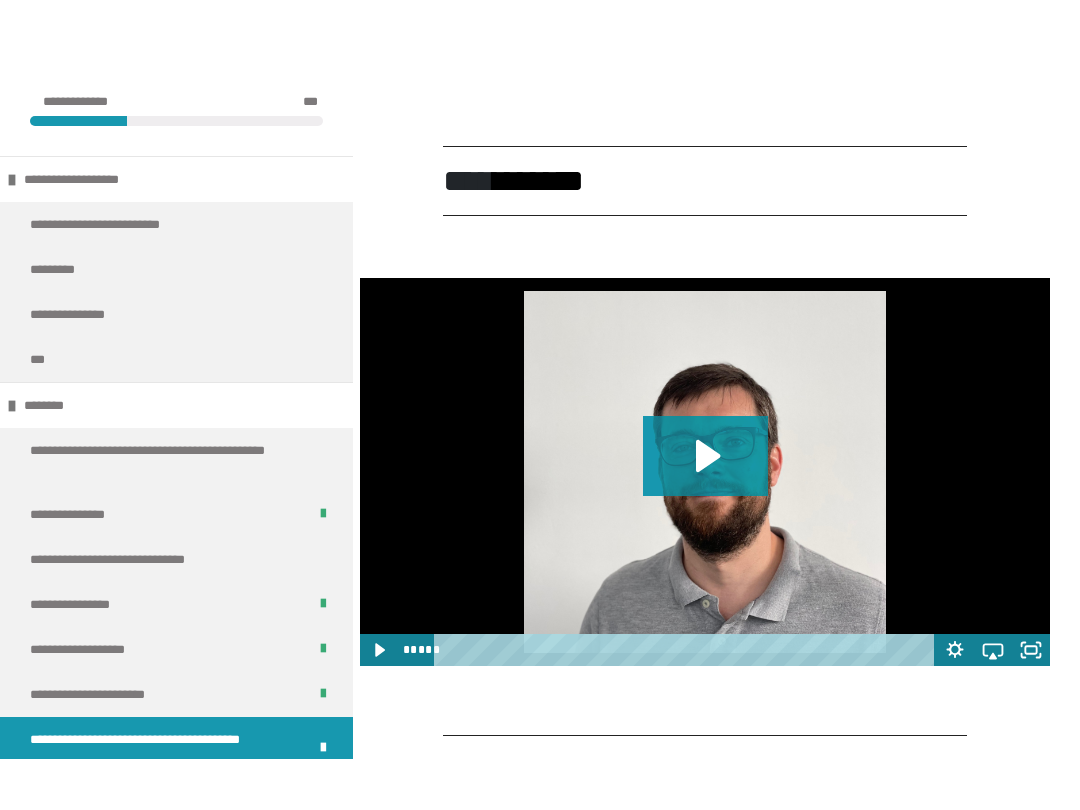 scroll, scrollTop: 2032, scrollLeft: 0, axis: vertical 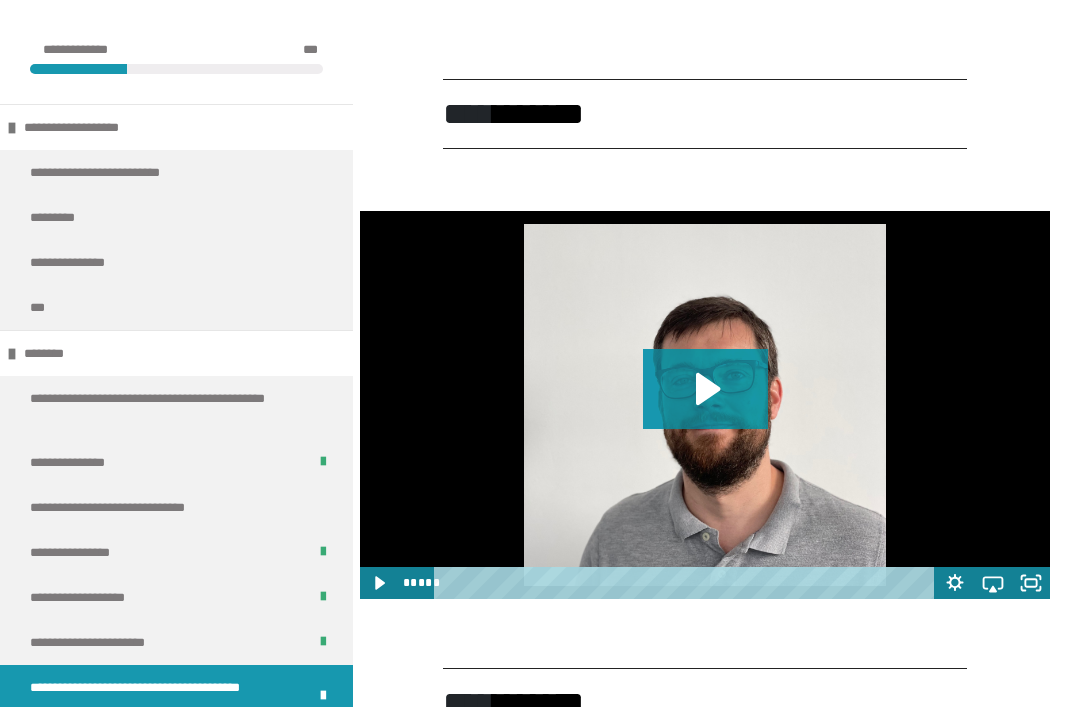 click at bounding box center [705, 405] 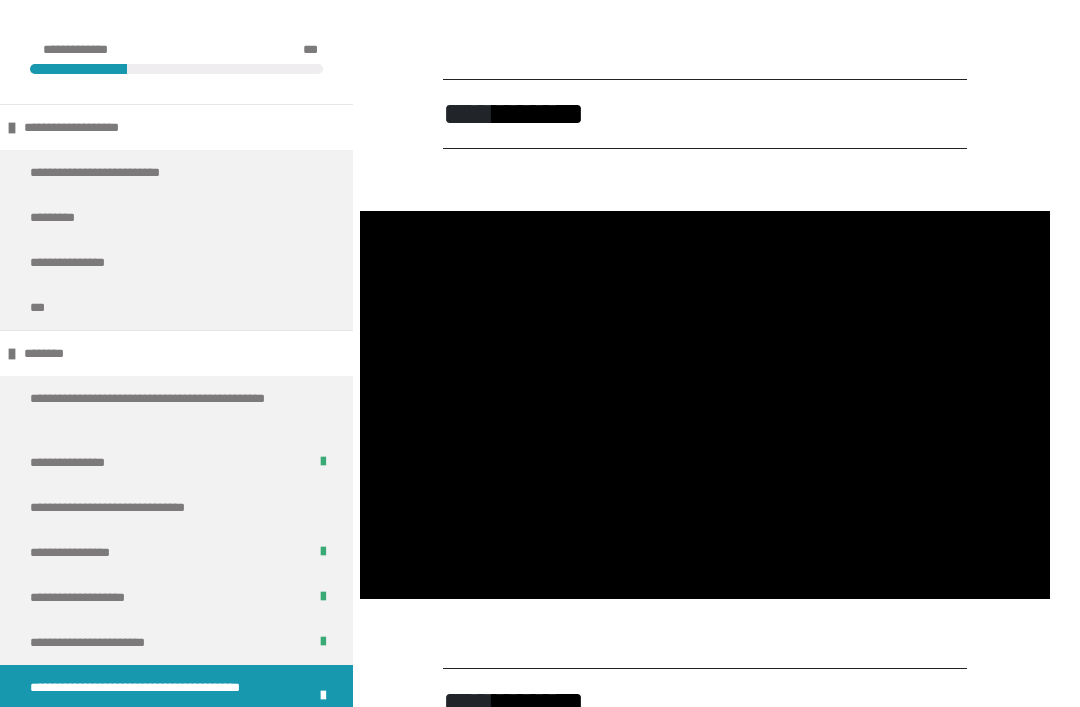 click at bounding box center (705, 405) 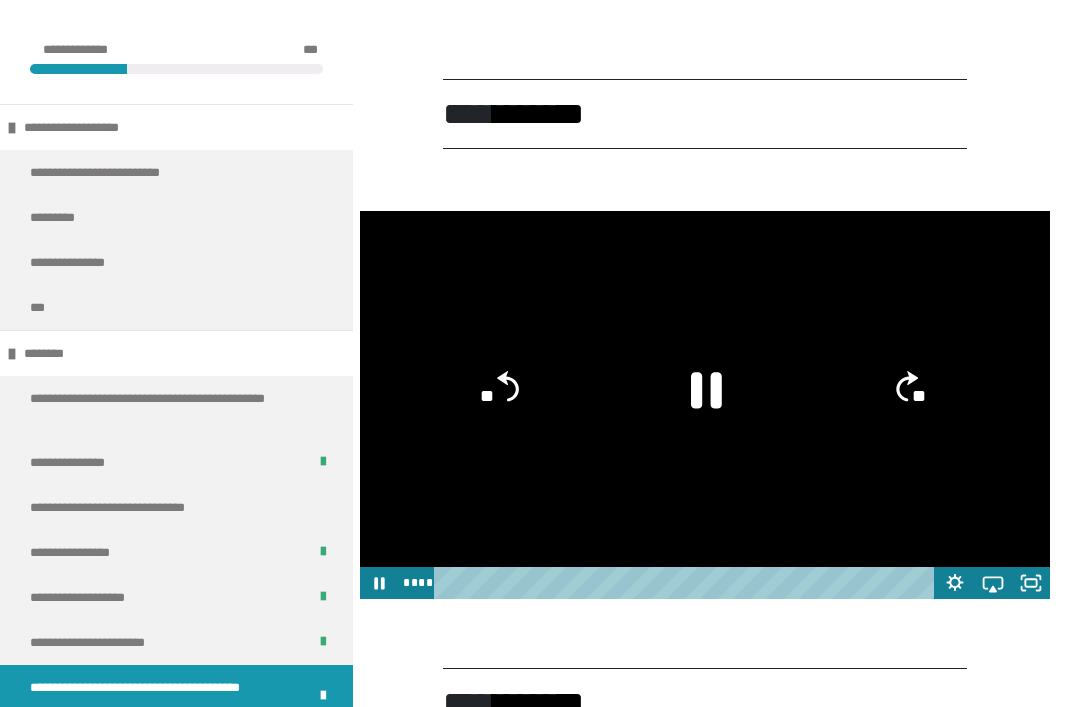 click 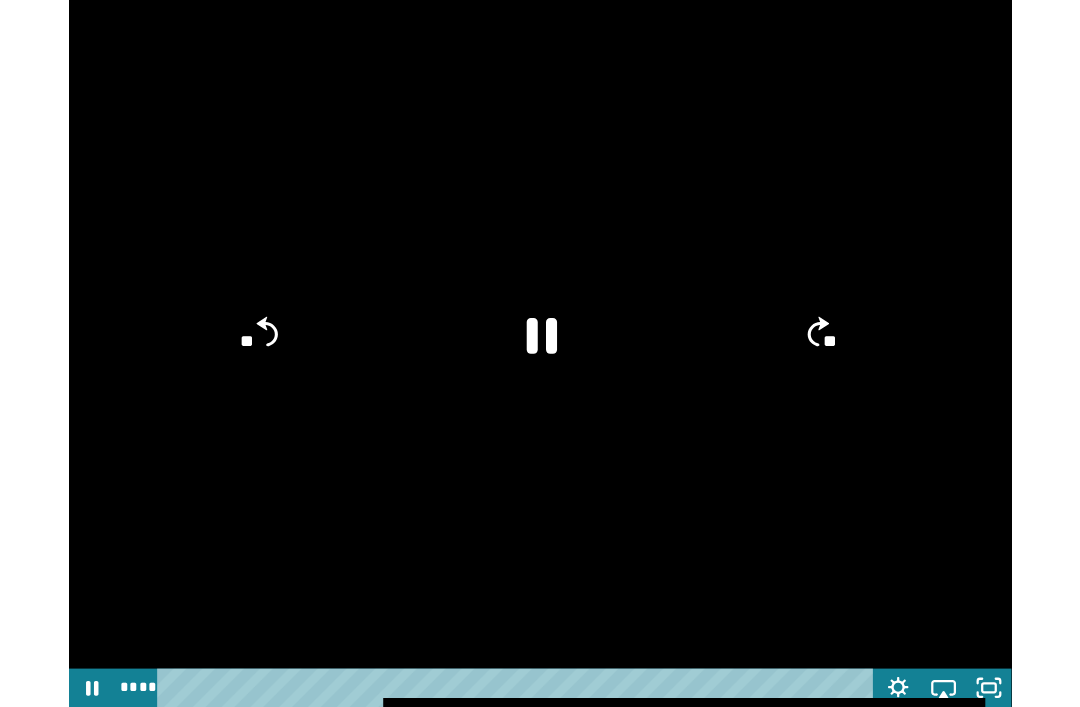 scroll, scrollTop: 0, scrollLeft: 0, axis: both 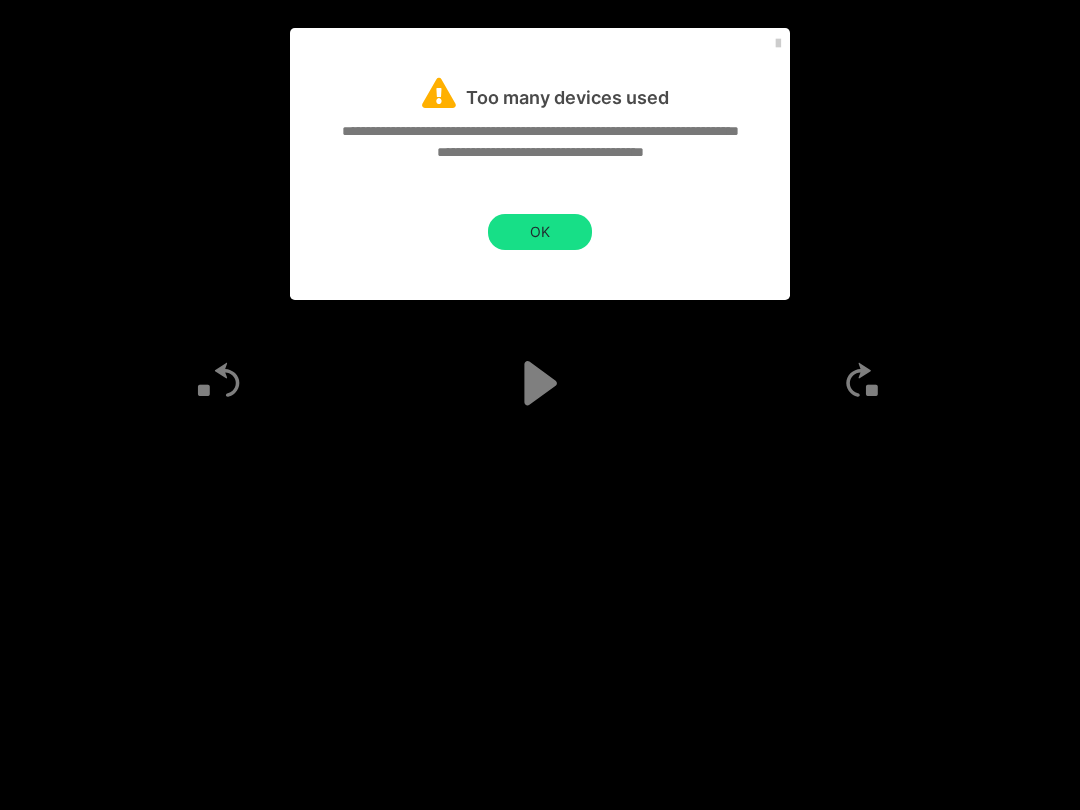 click at bounding box center (540, 405) 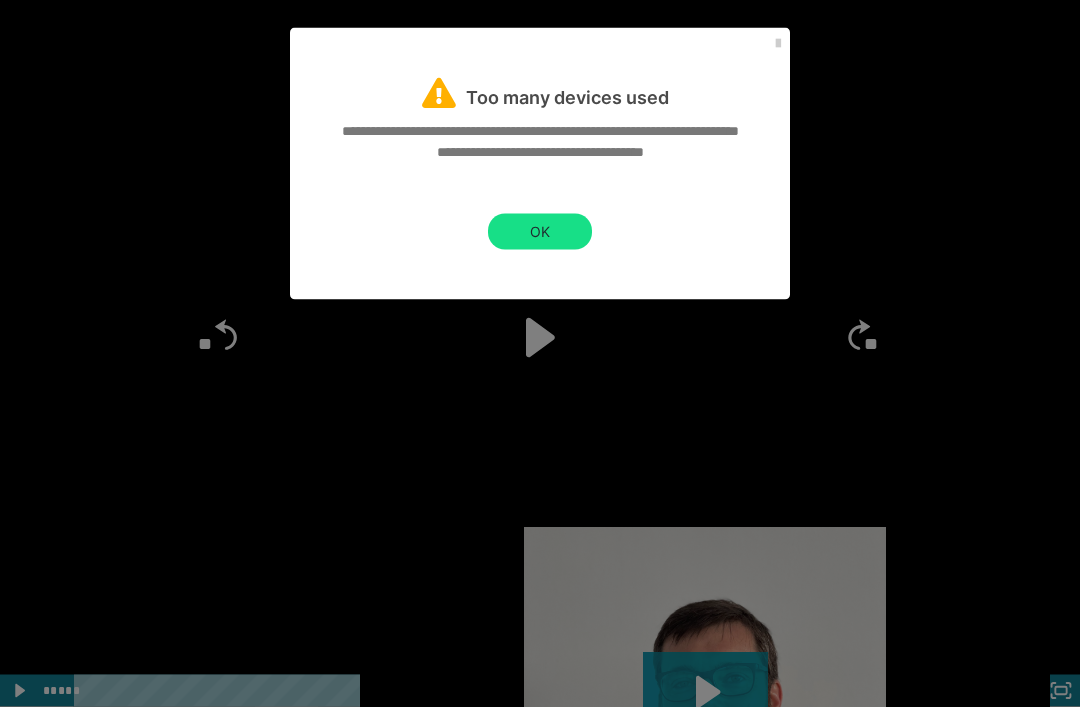 scroll, scrollTop: 2359, scrollLeft: 0, axis: vertical 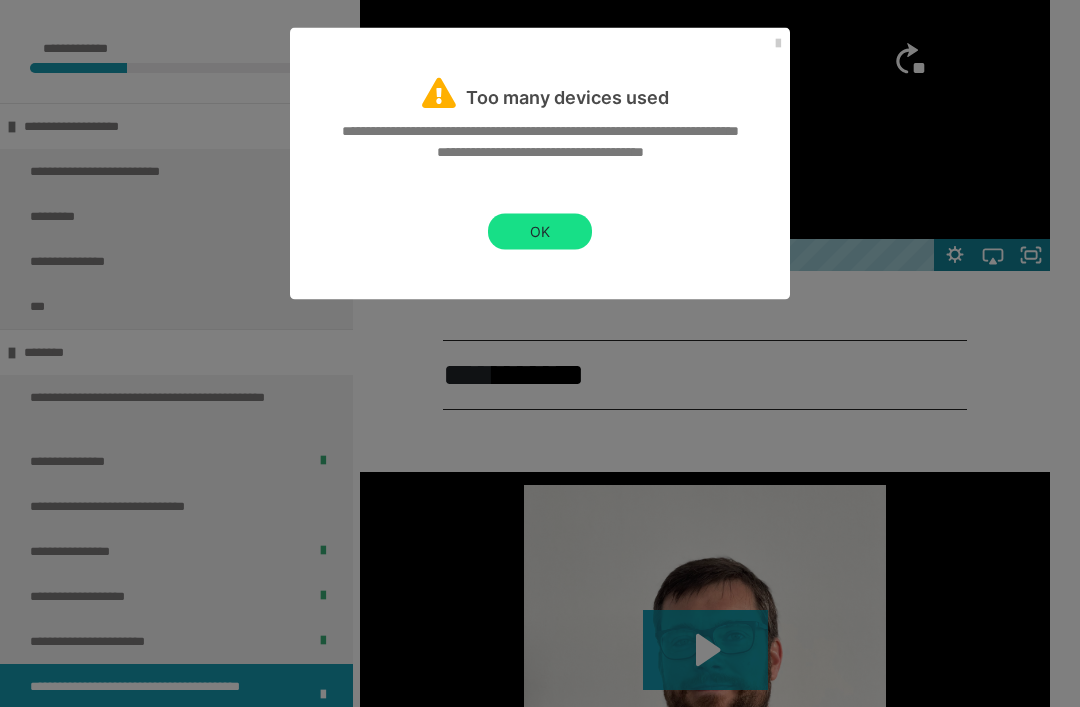 click on "OK" at bounding box center (540, 232) 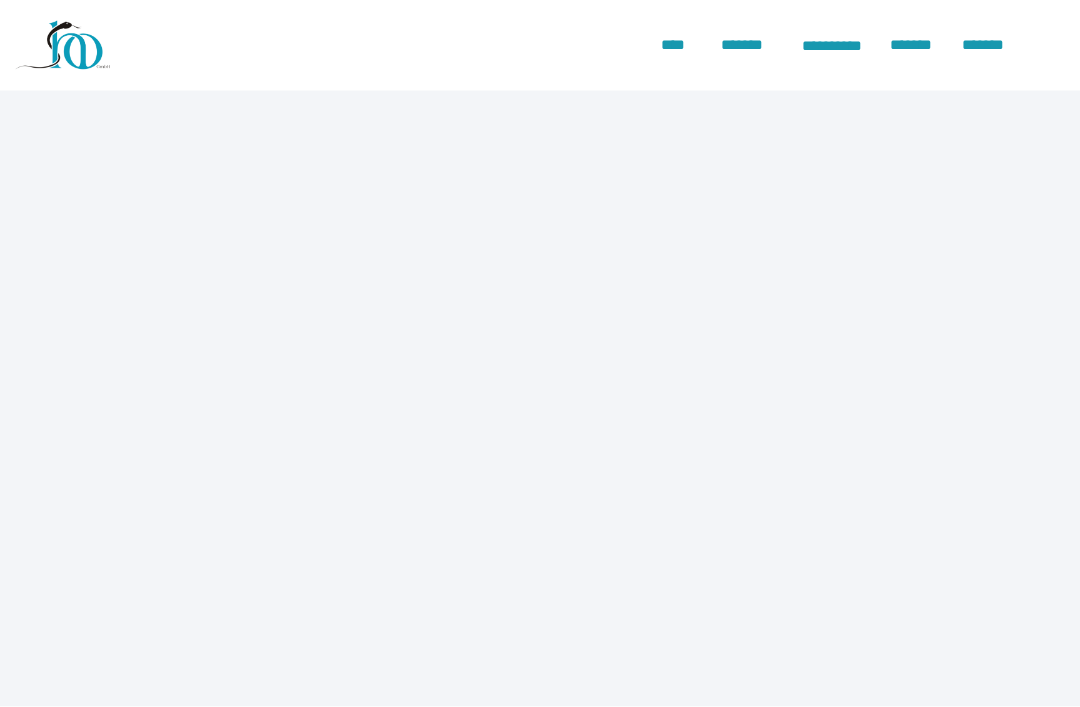 scroll, scrollTop: 0, scrollLeft: 0, axis: both 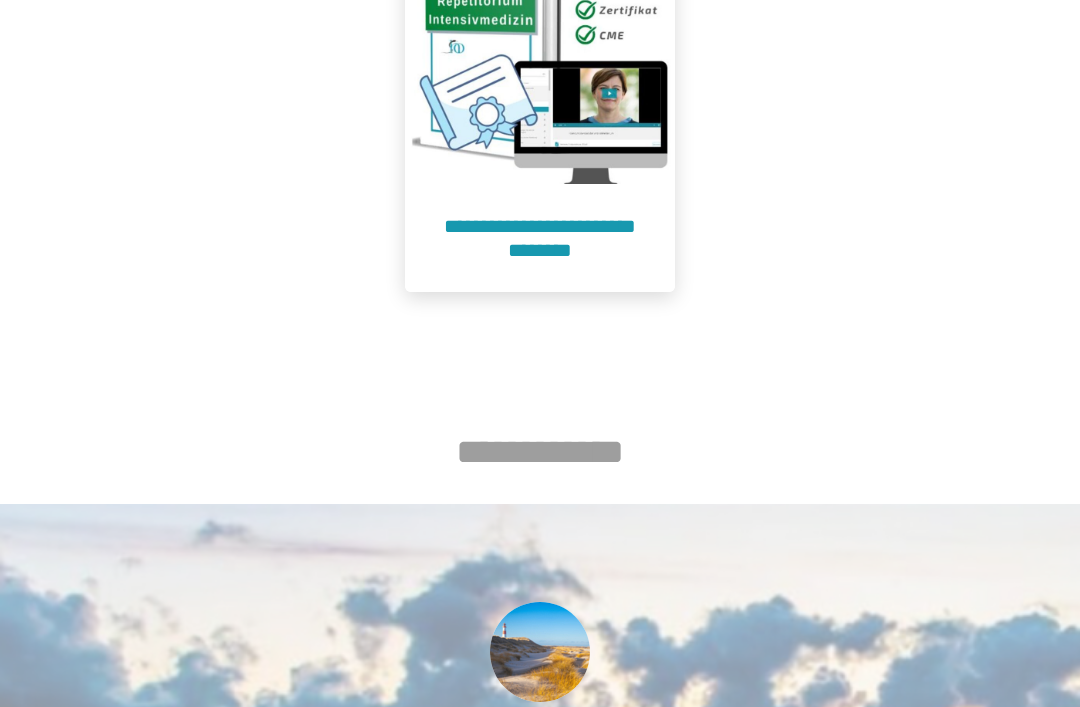 click on "**********" at bounding box center (540, 238) 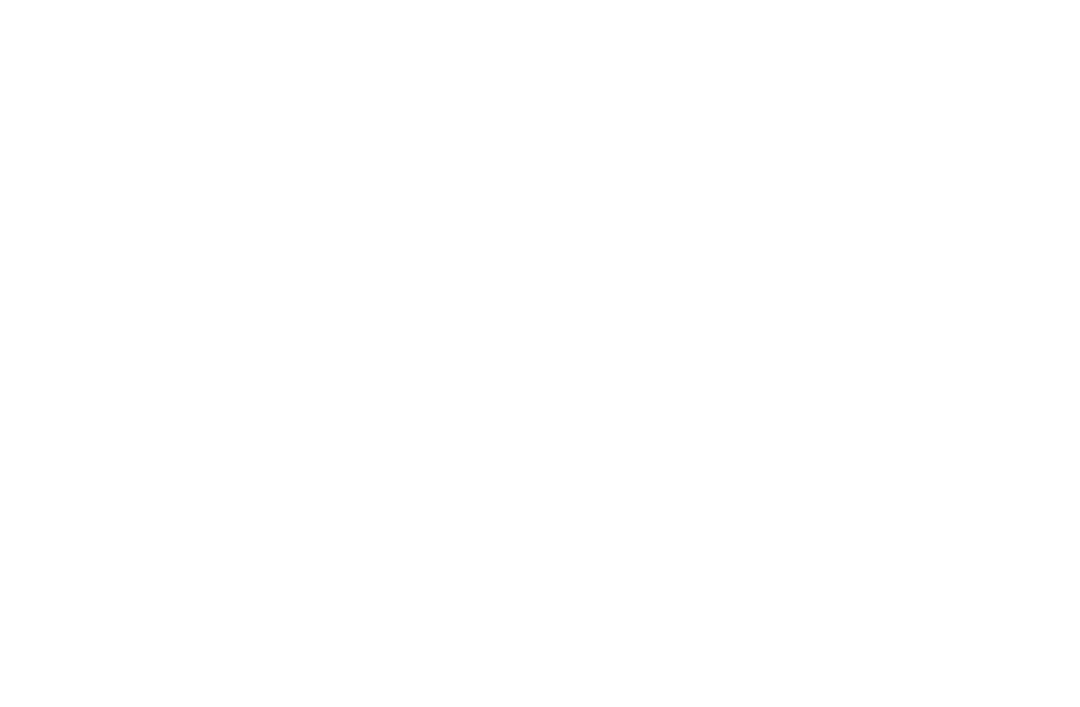 scroll, scrollTop: 91, scrollLeft: 0, axis: vertical 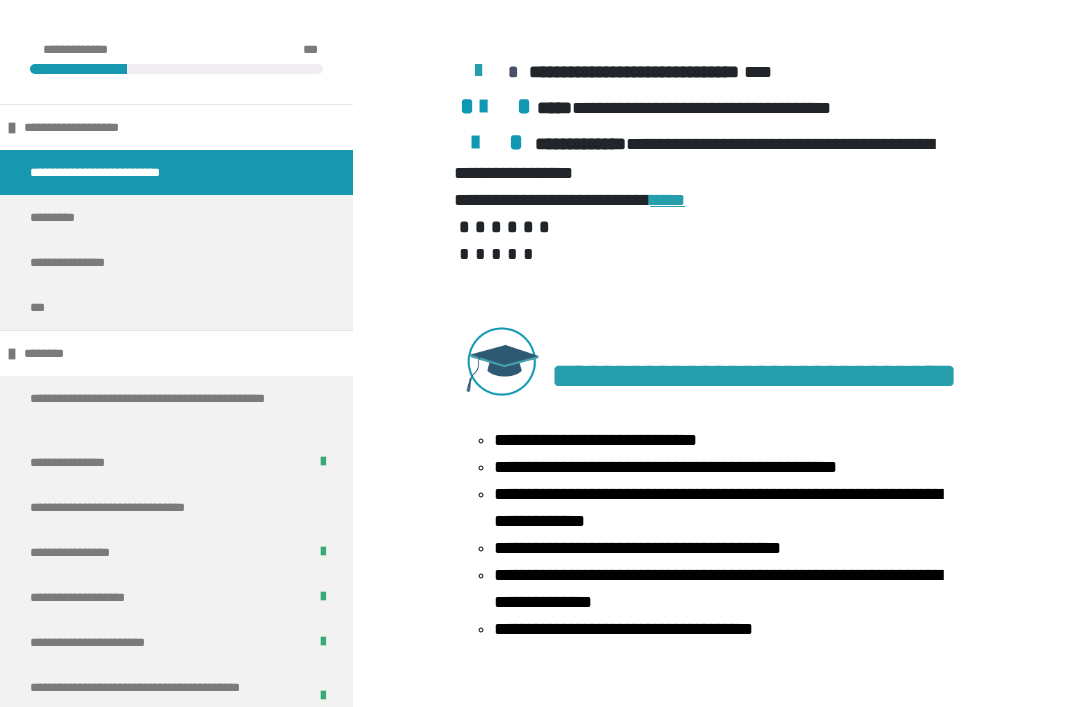 click on "**********" at bounding box center [160, 697] 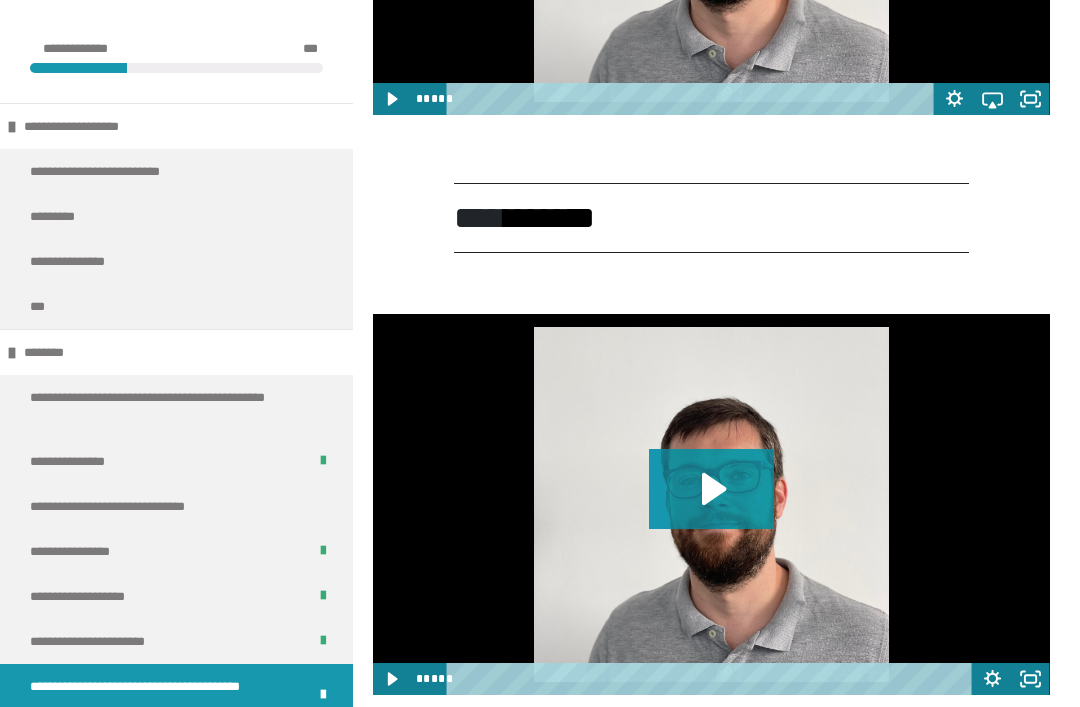 click 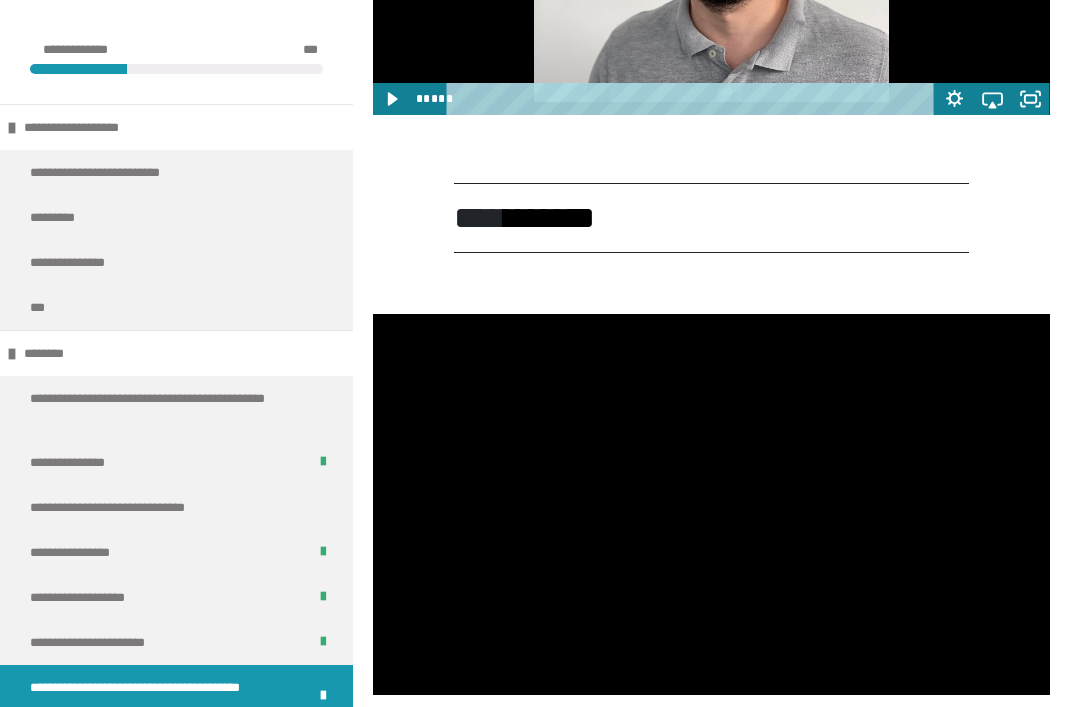 click at bounding box center [711, 504] 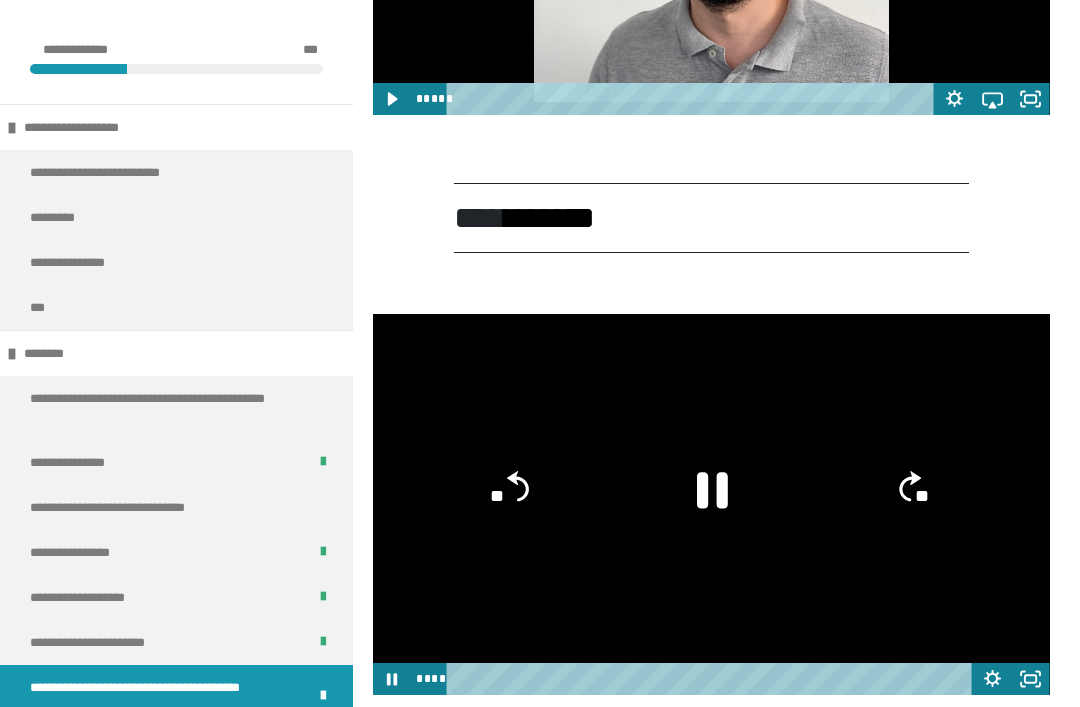 click 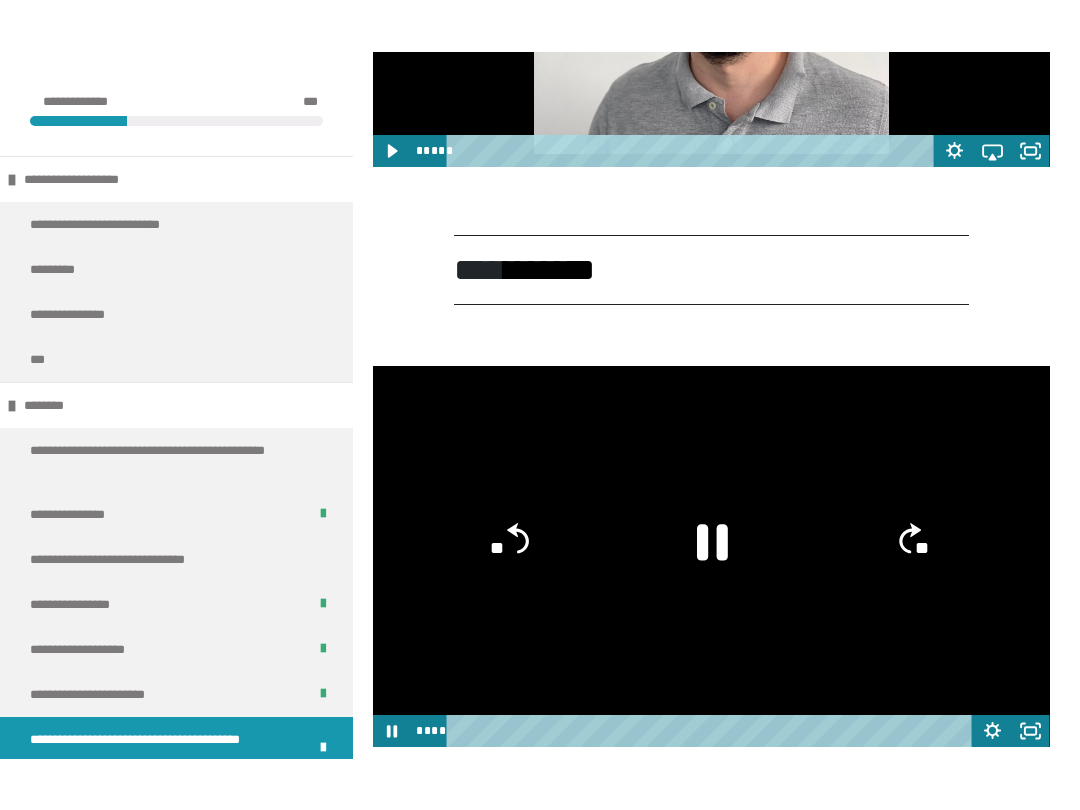 scroll, scrollTop: 2506, scrollLeft: 0, axis: vertical 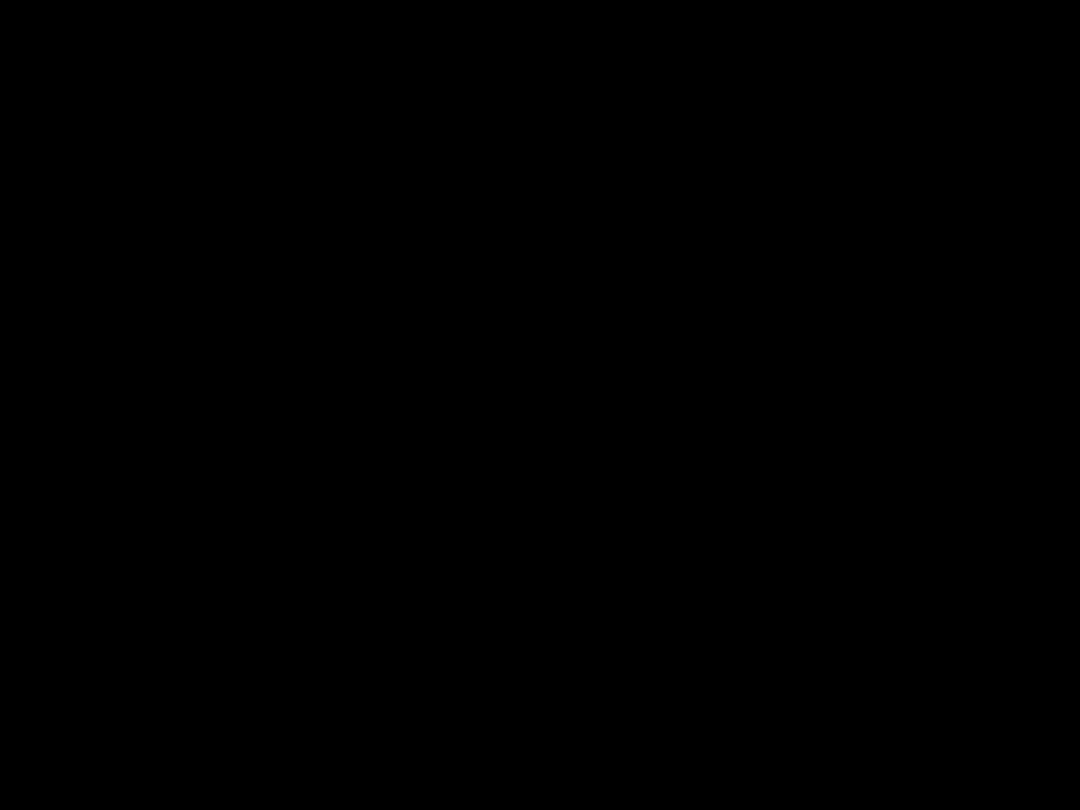 click at bounding box center [540, 405] 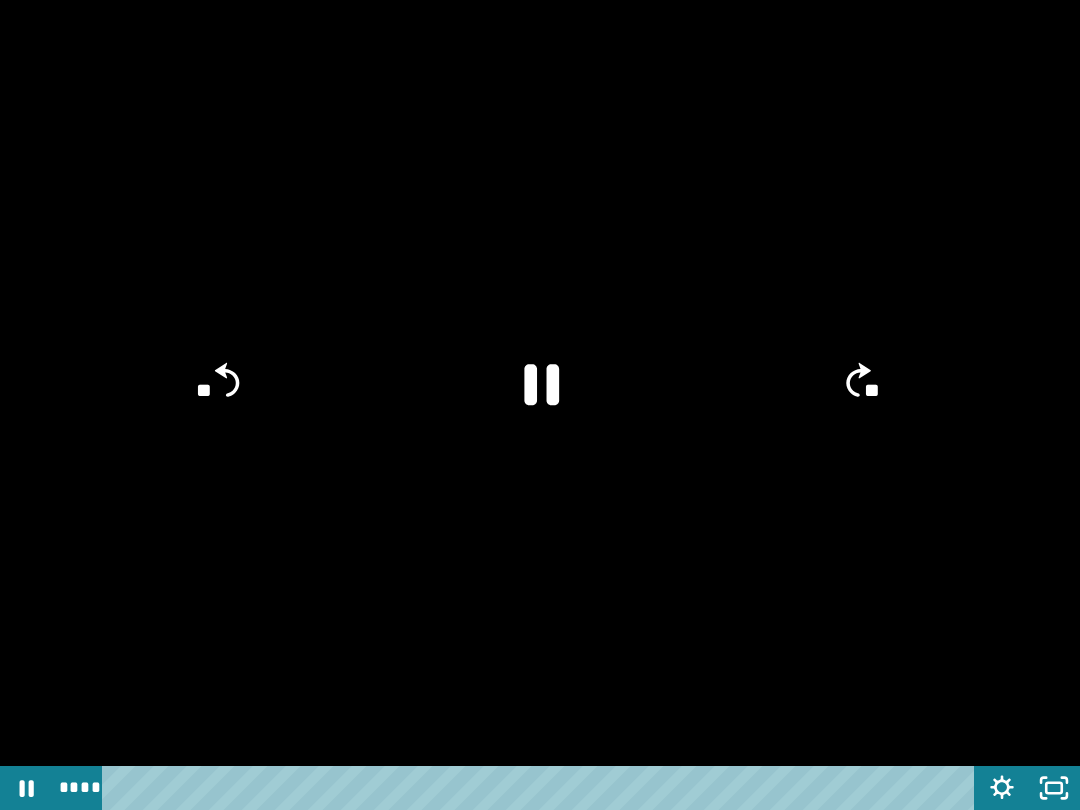 click on "**" 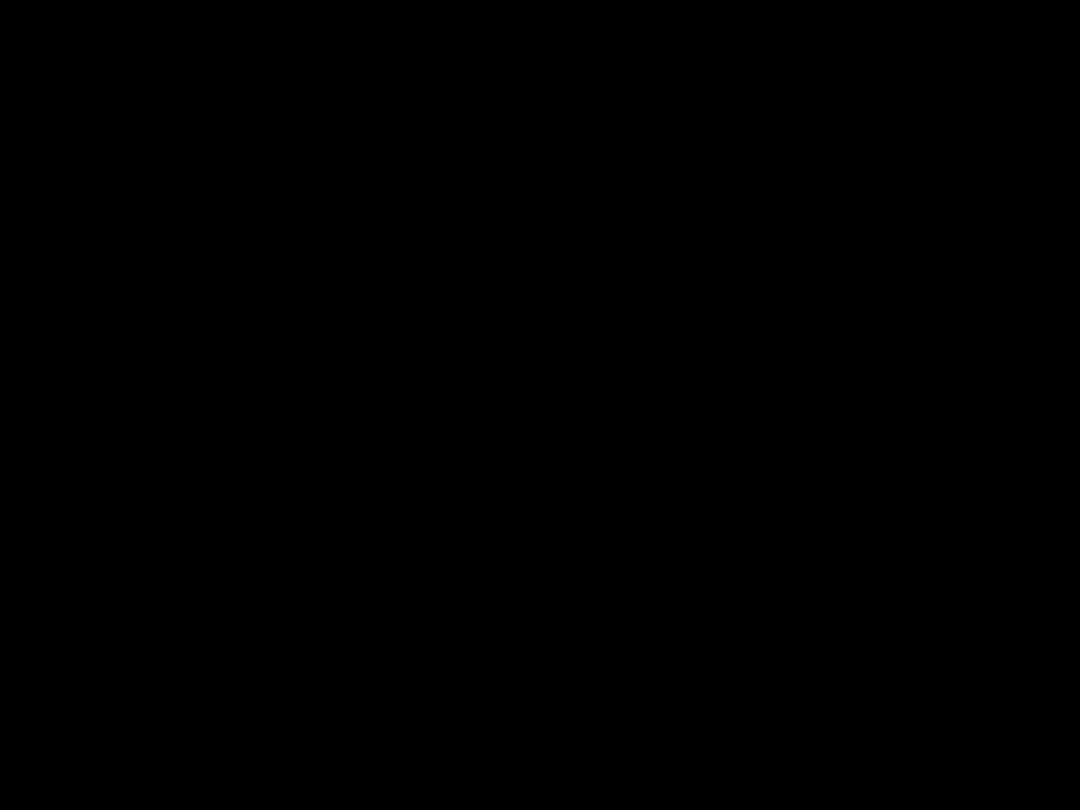 click at bounding box center [540, 405] 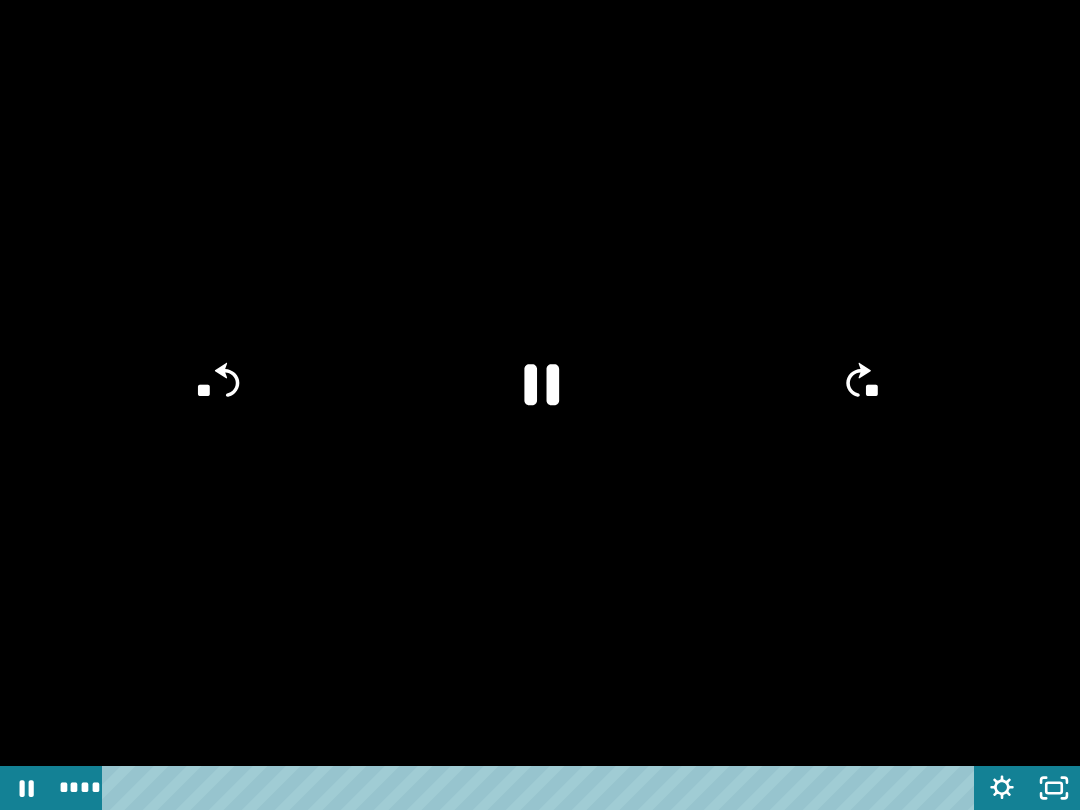 click at bounding box center (540, 405) 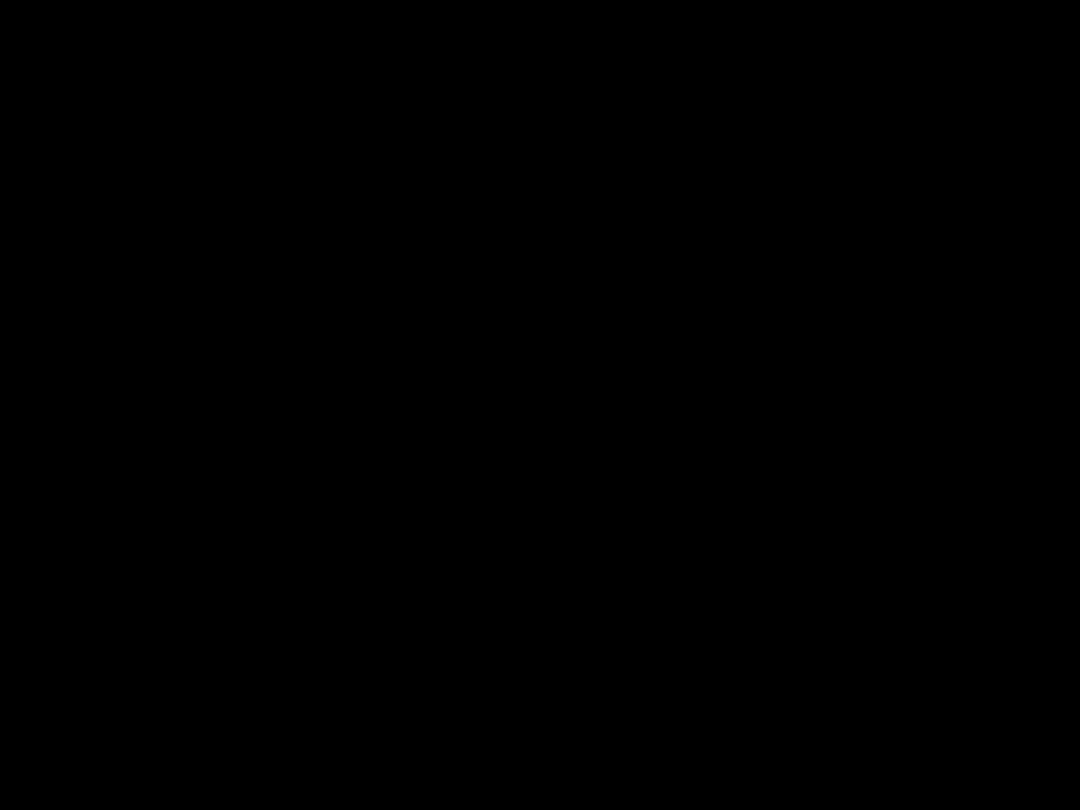 click at bounding box center [540, 405] 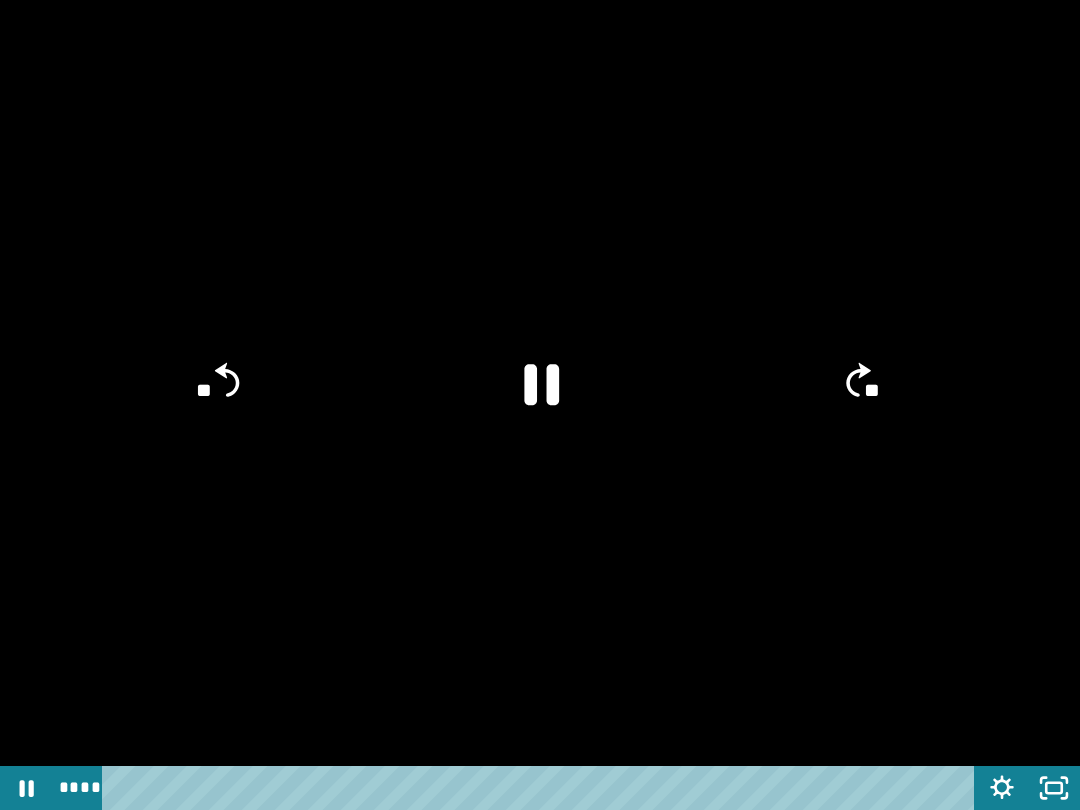 click on "**" 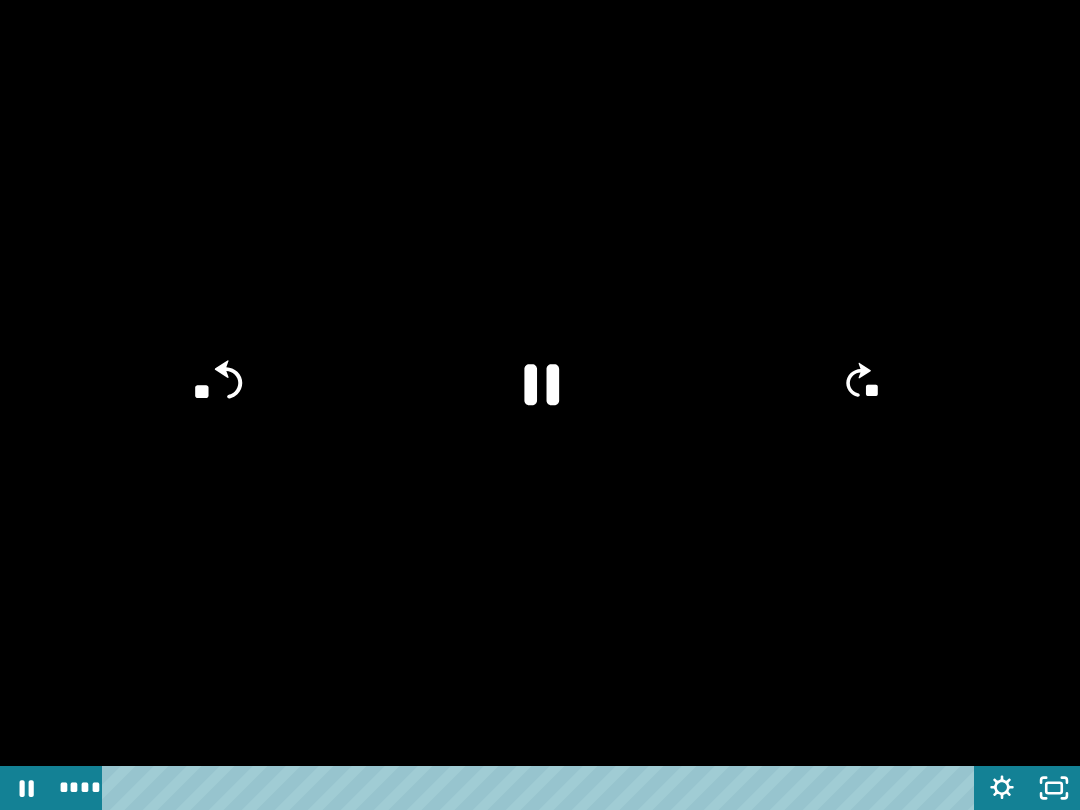 click on "**" 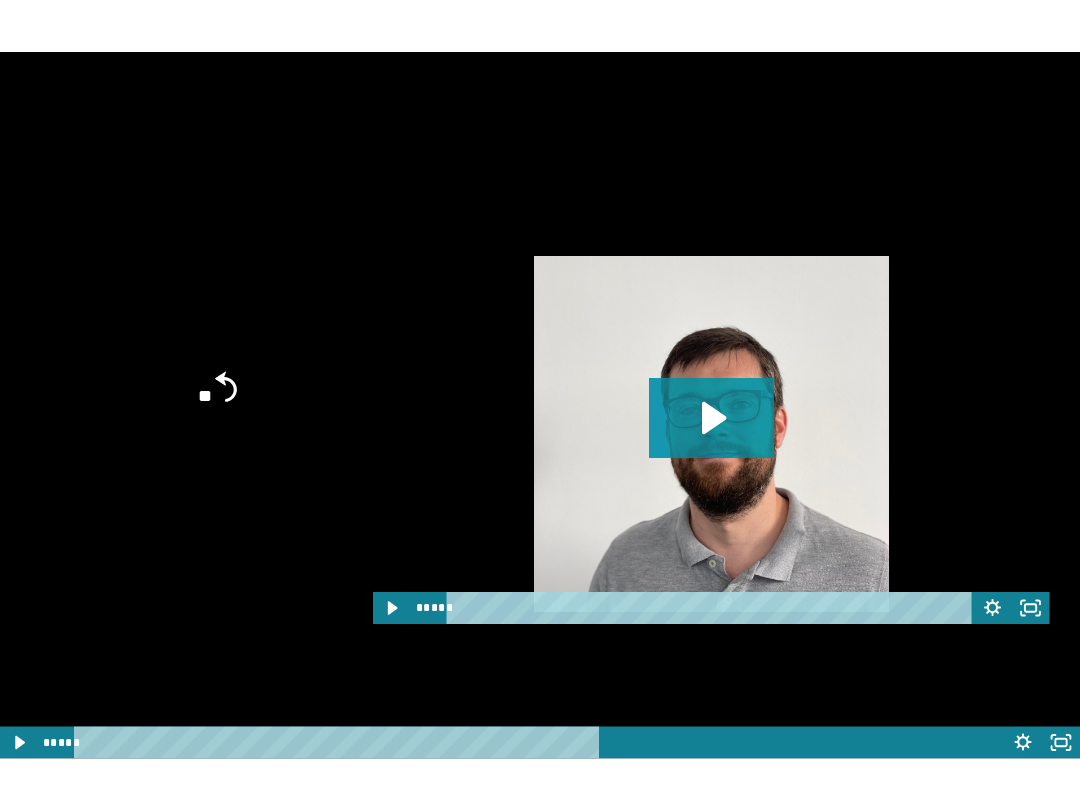 scroll, scrollTop: 3200, scrollLeft: 0, axis: vertical 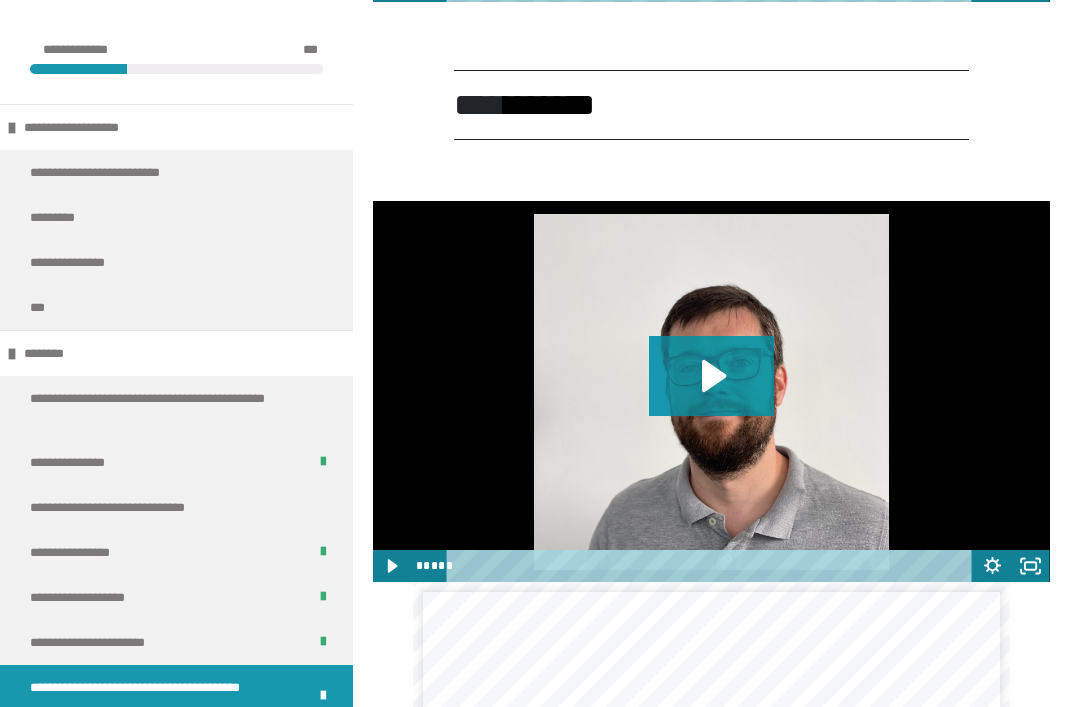 click 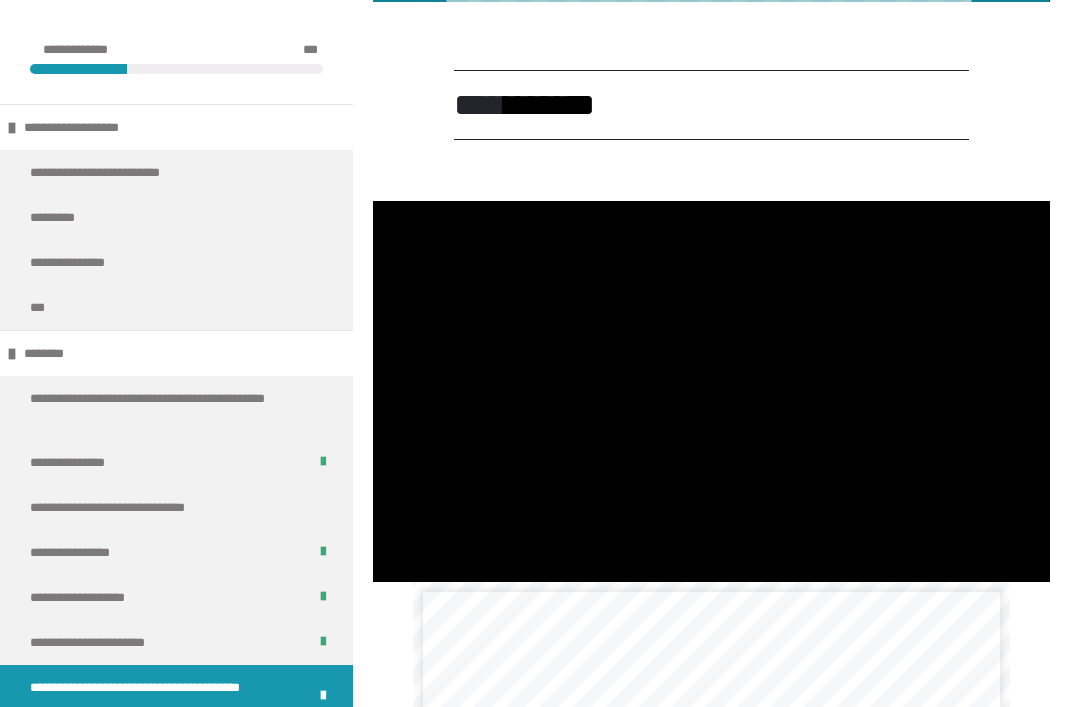 click at bounding box center [711, 391] 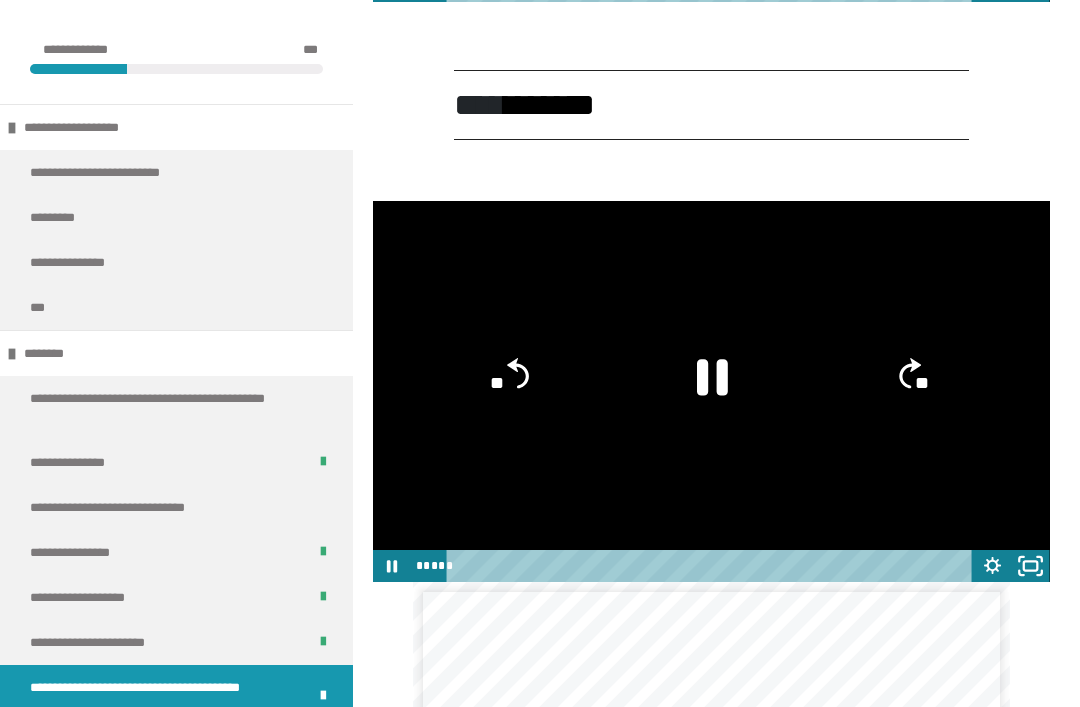 click 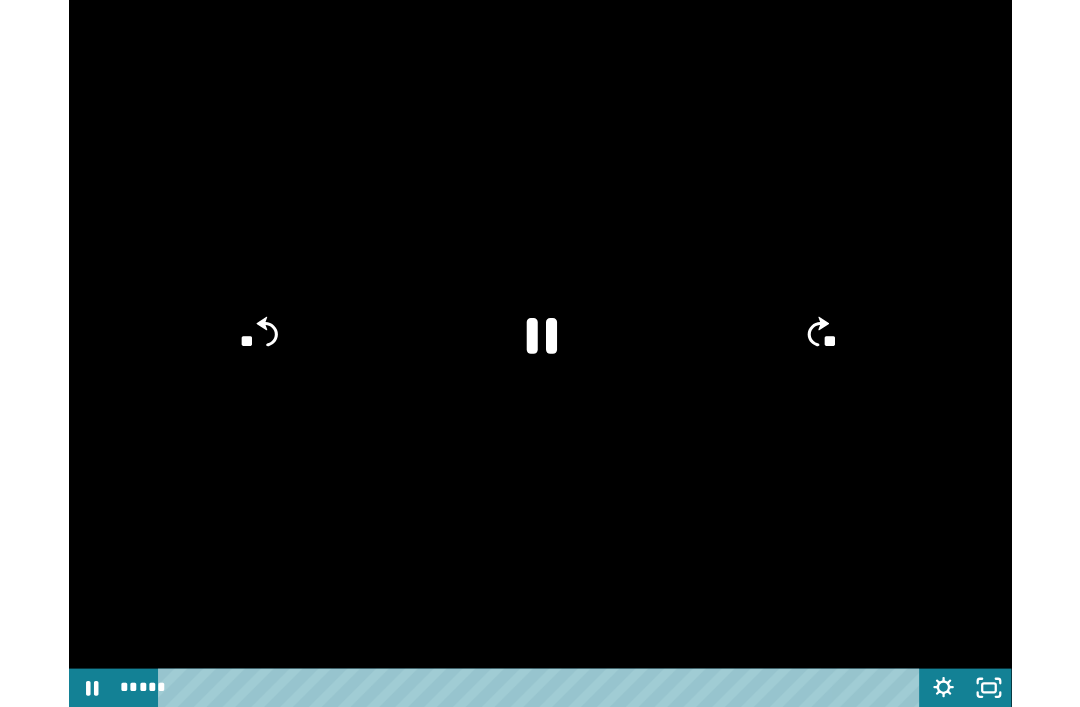 scroll, scrollTop: 0, scrollLeft: 0, axis: both 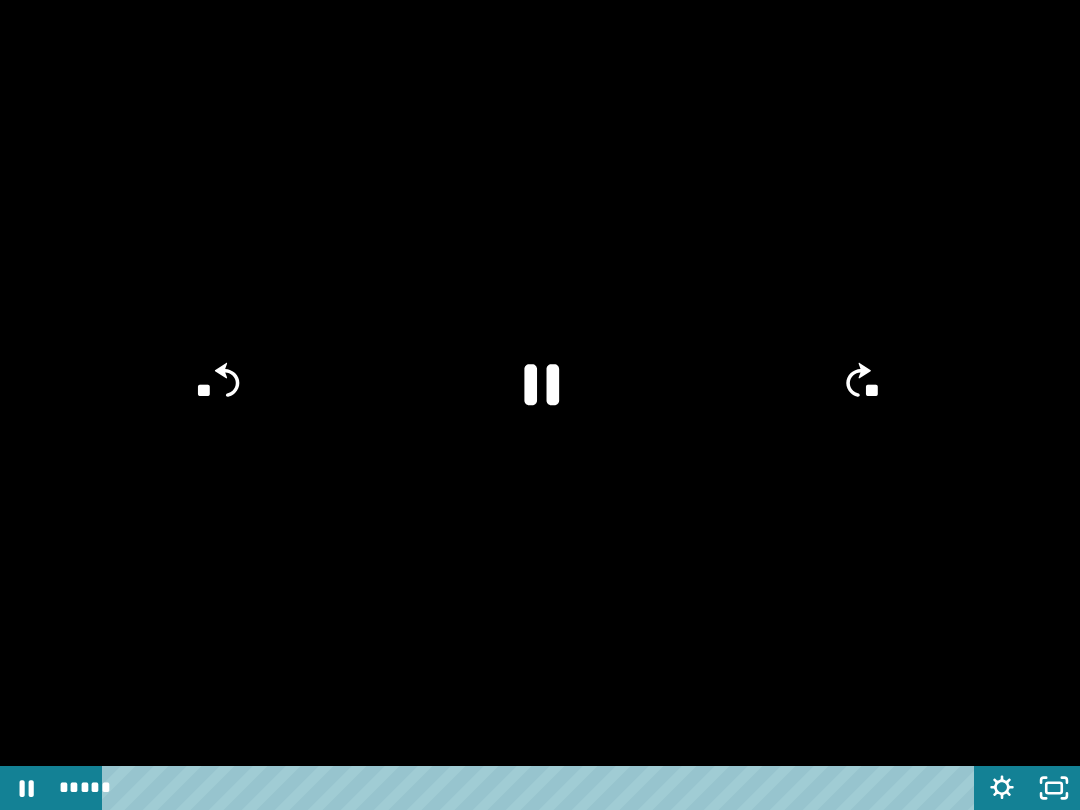 click at bounding box center (540, 405) 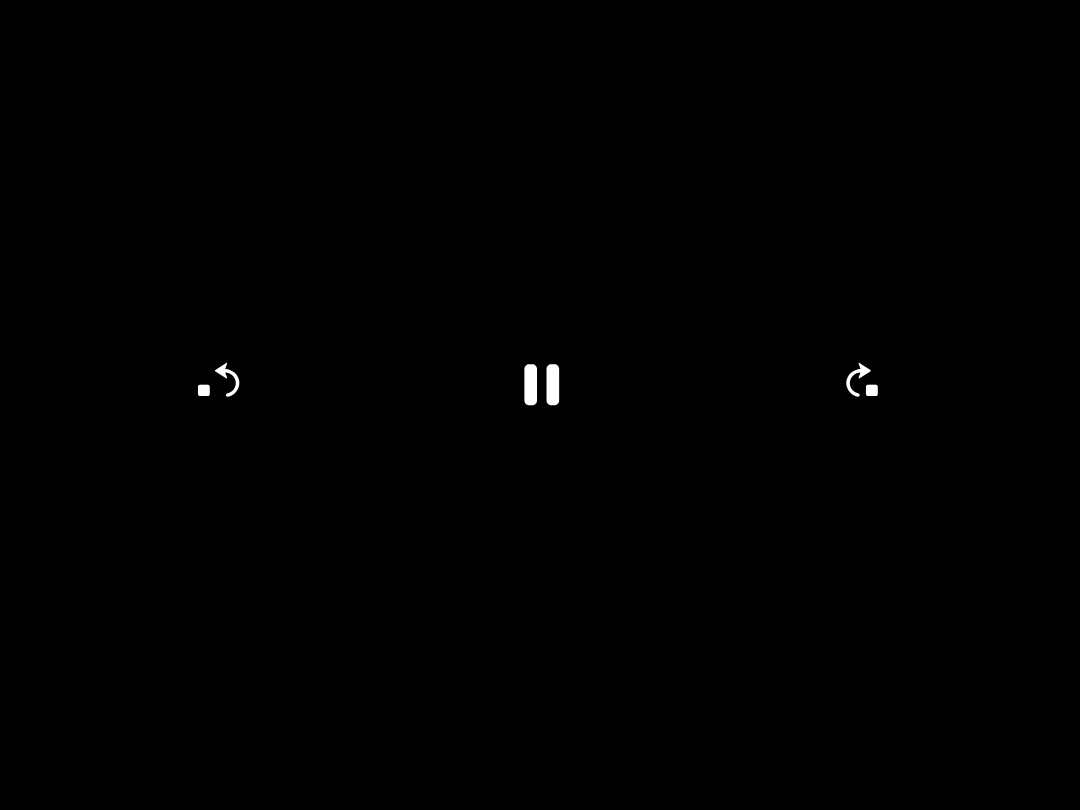 click at bounding box center [540, 405] 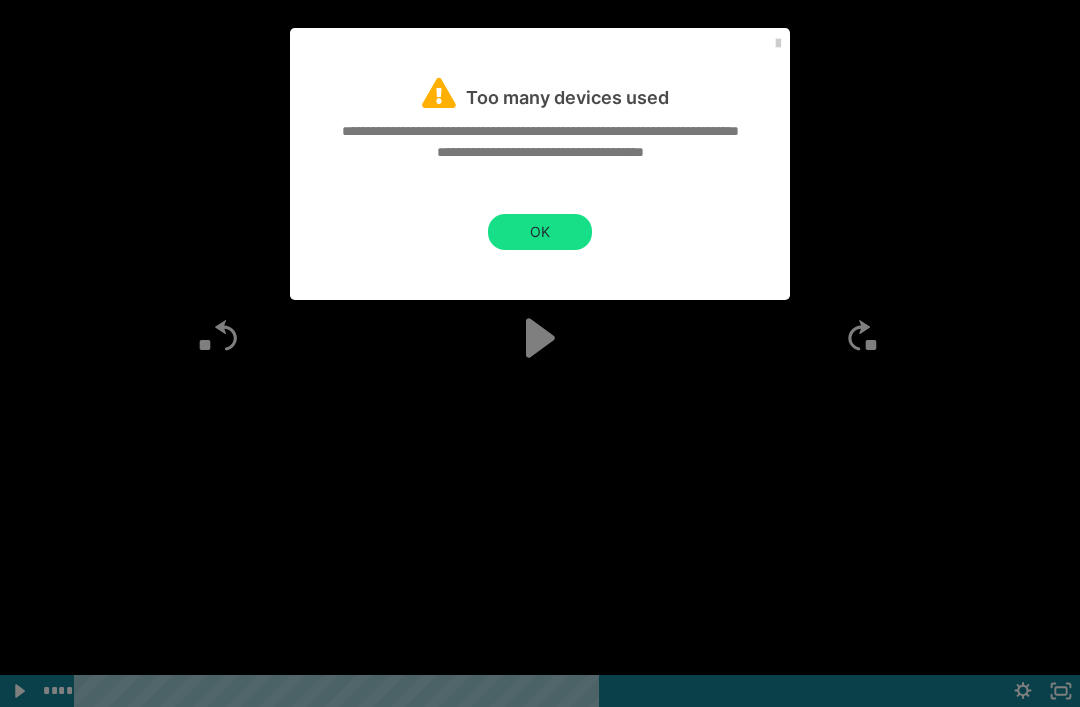 scroll, scrollTop: 3200, scrollLeft: 0, axis: vertical 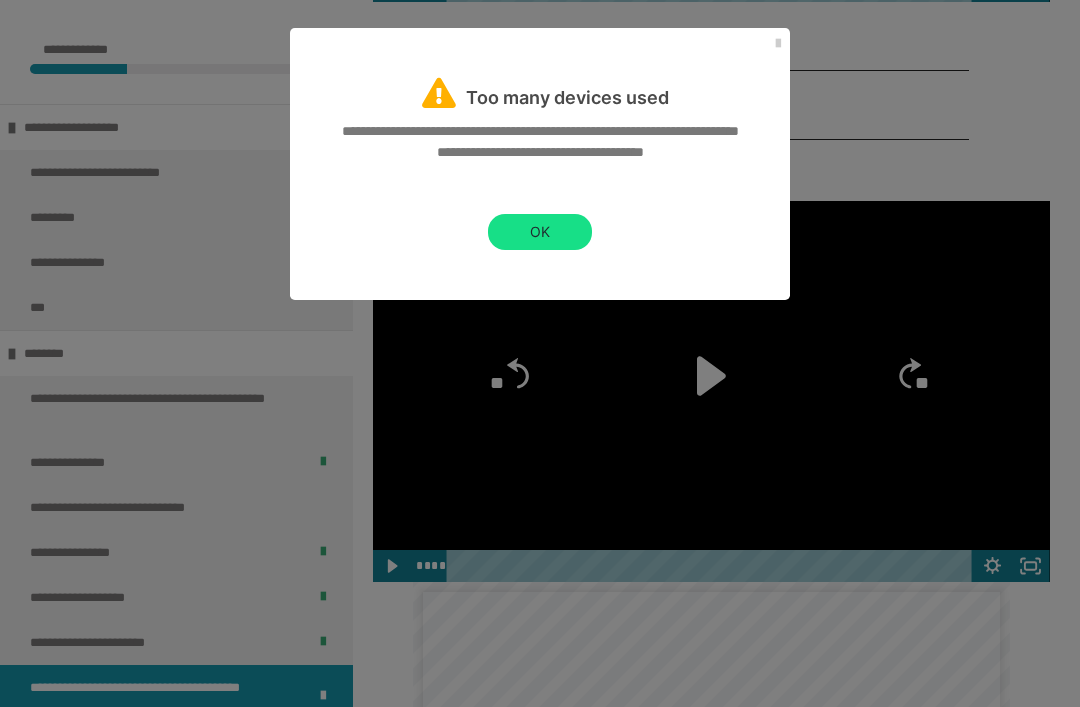 click on "OK" at bounding box center [540, 232] 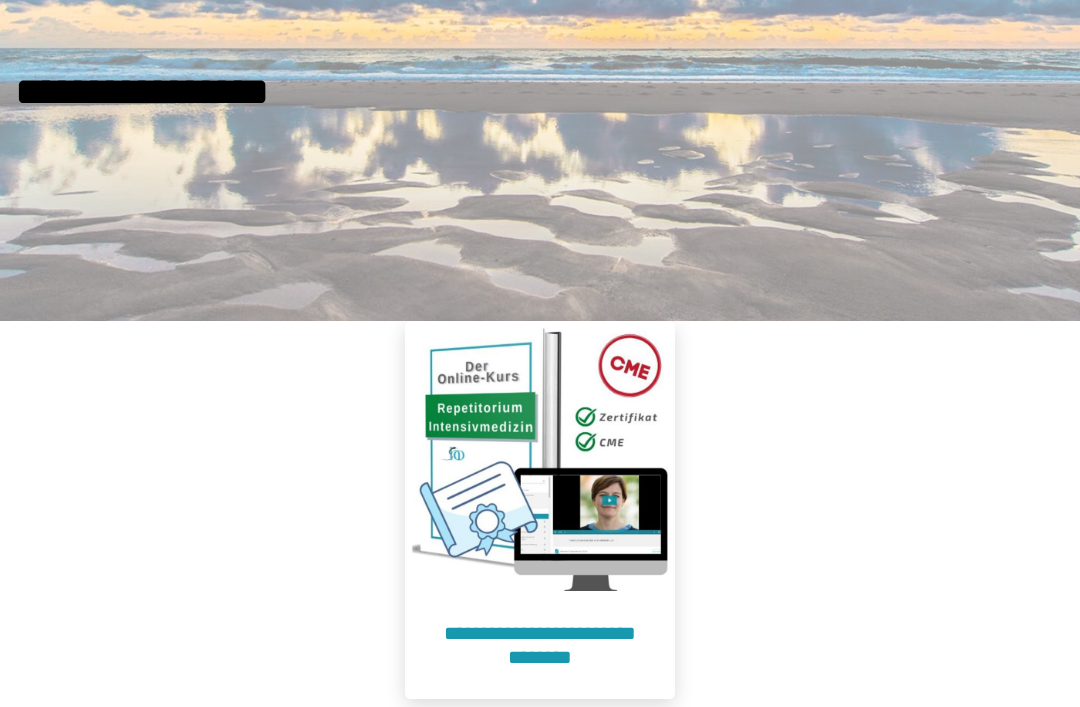 scroll, scrollTop: 510, scrollLeft: 0, axis: vertical 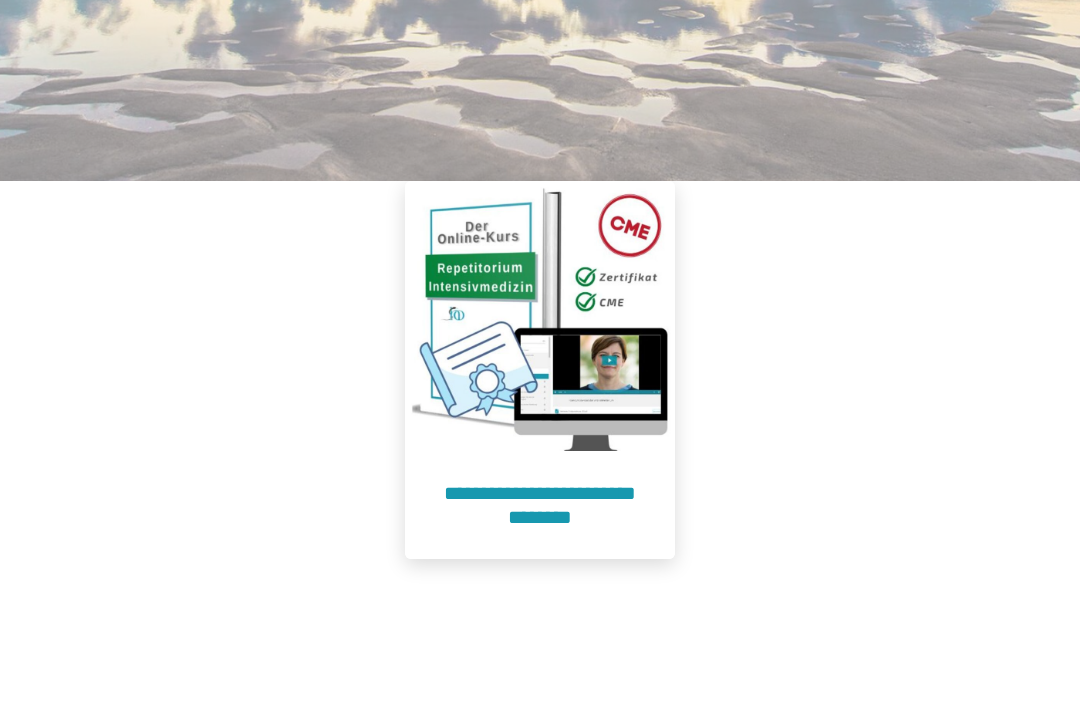 click on "**********" at bounding box center (540, 505) 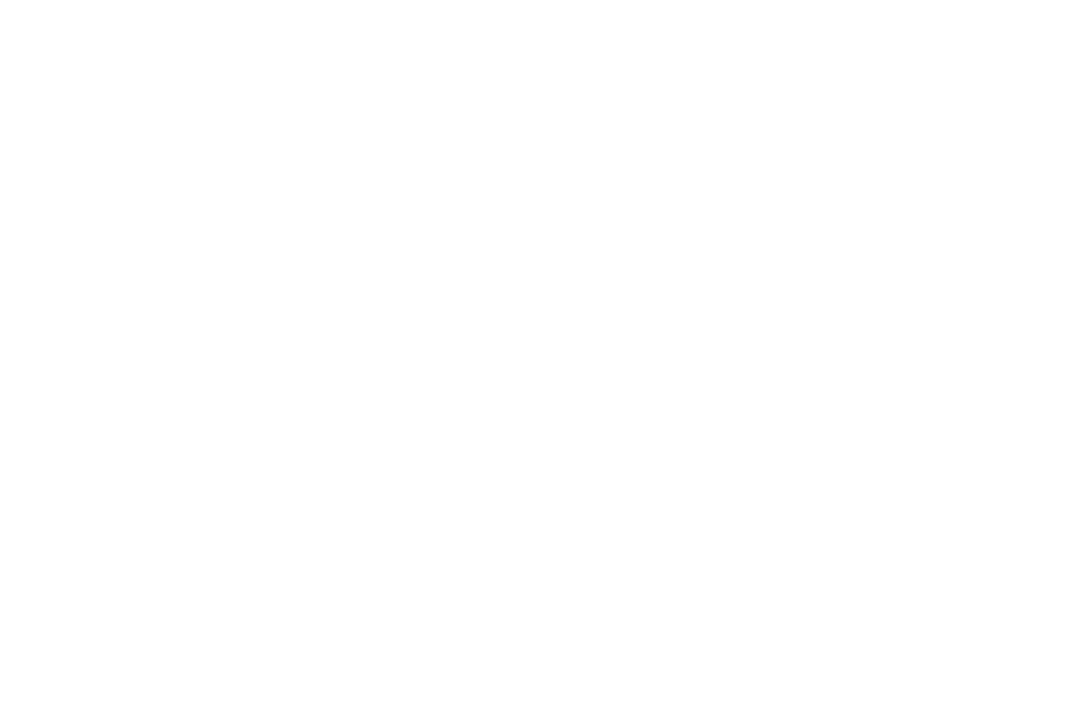 scroll, scrollTop: 91, scrollLeft: 0, axis: vertical 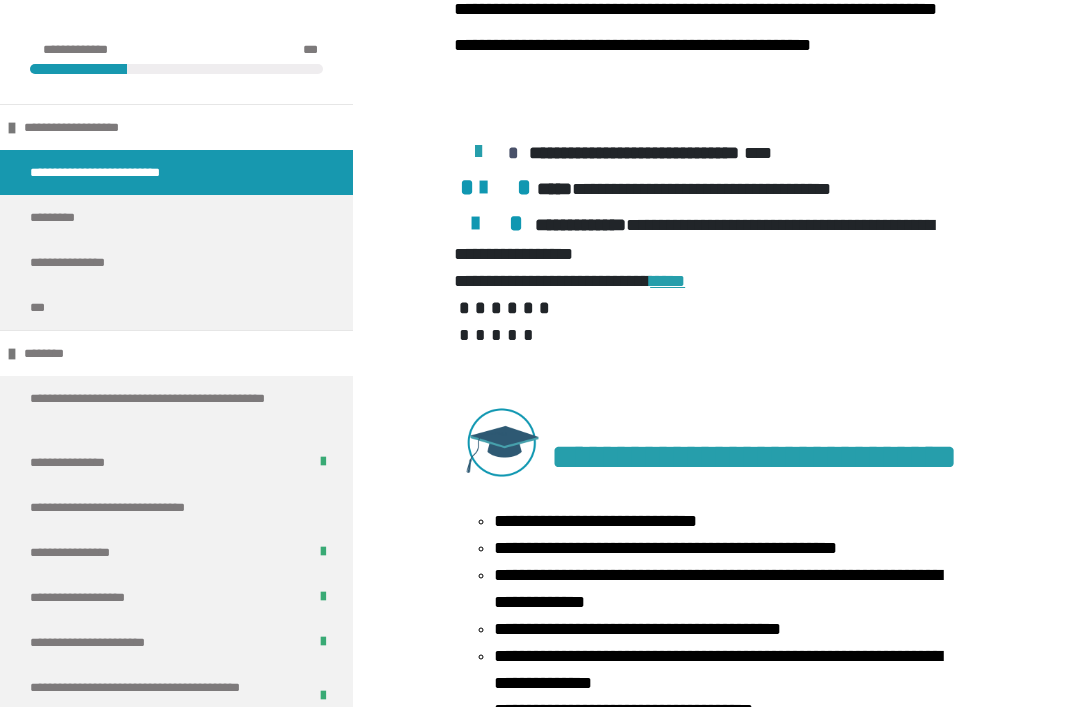 click on "**********" at bounding box center [160, 697] 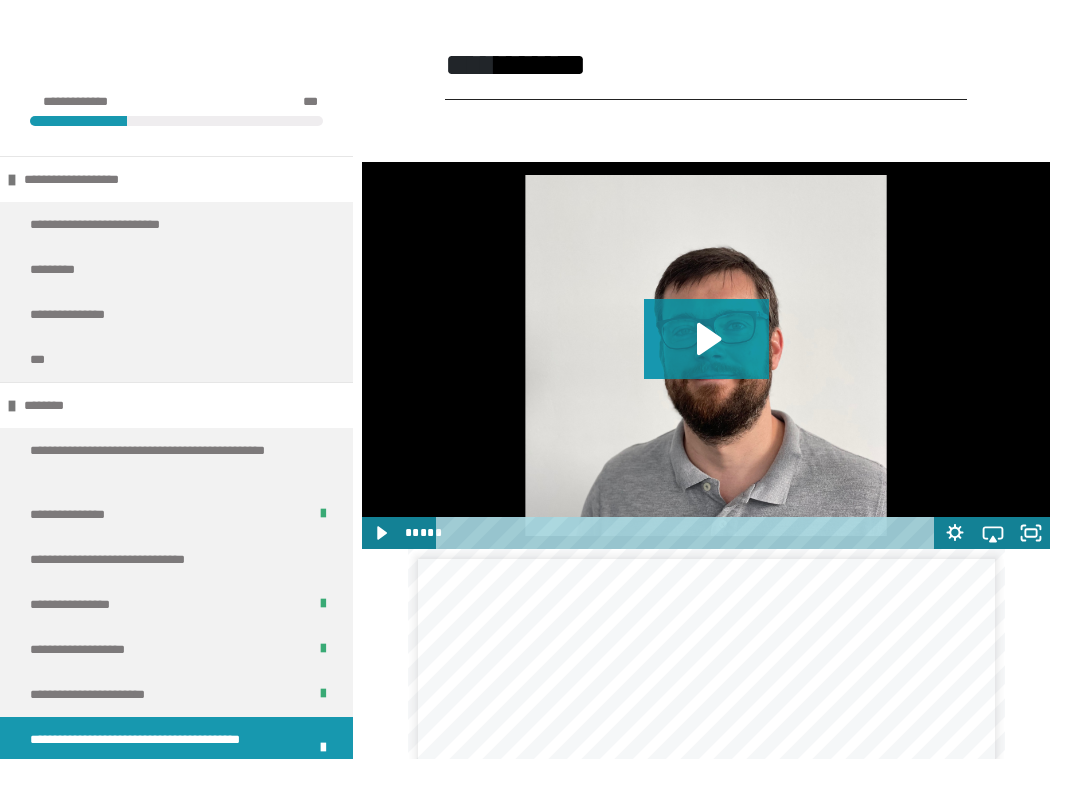 scroll, scrollTop: 3308, scrollLeft: 0, axis: vertical 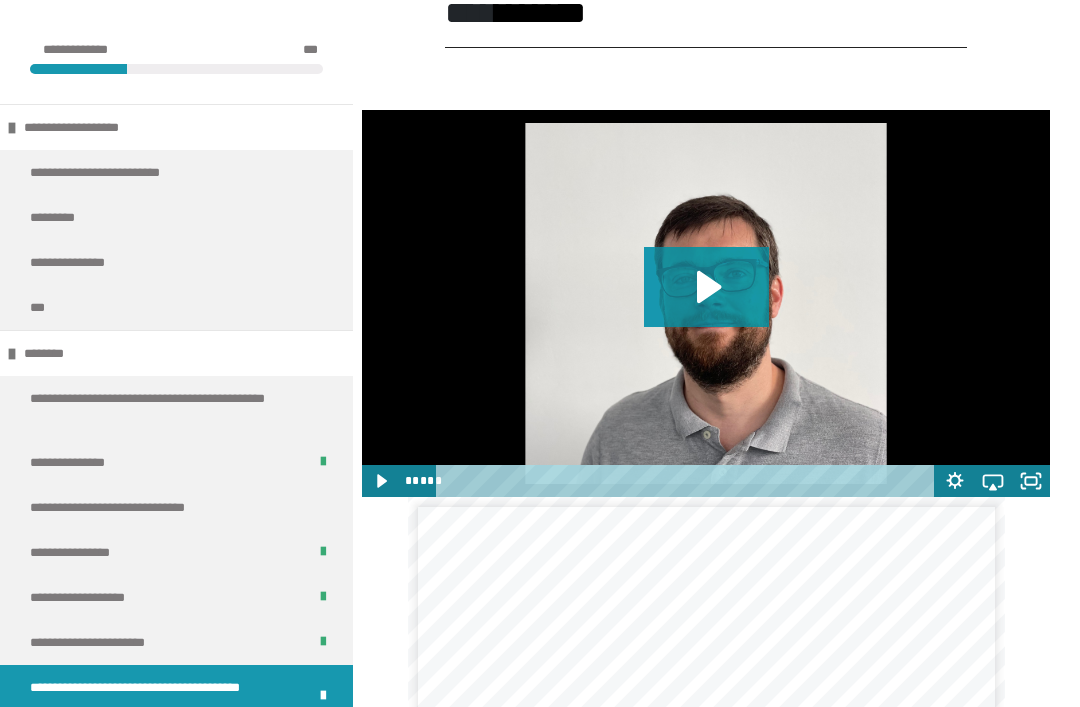 click 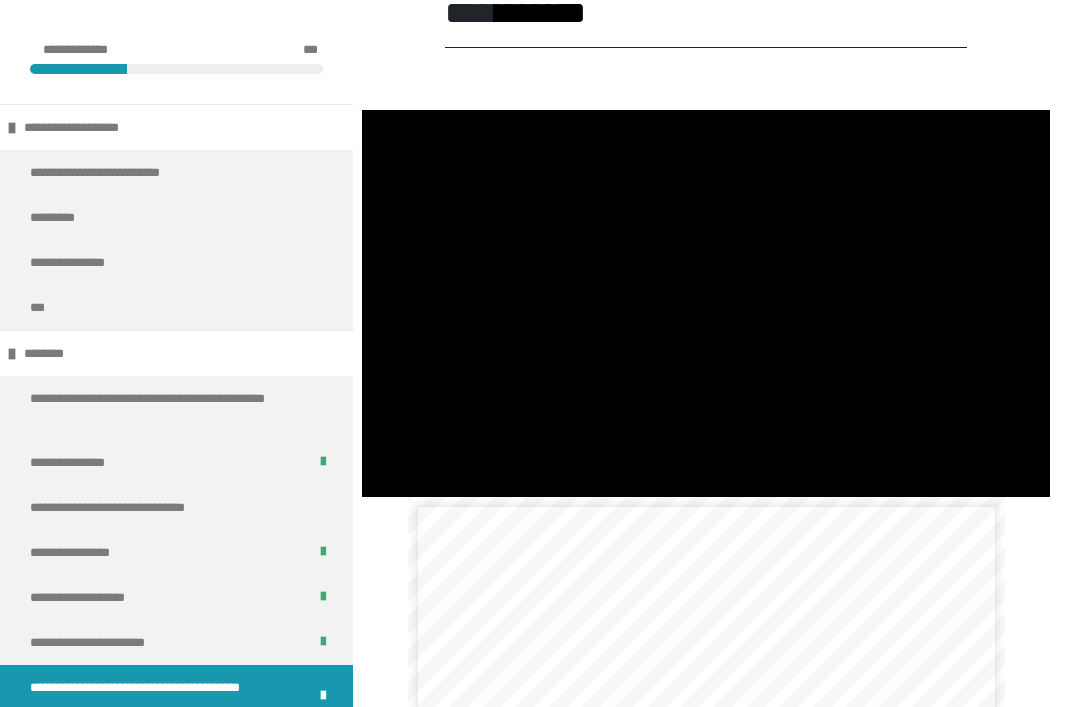 click at bounding box center (706, 303) 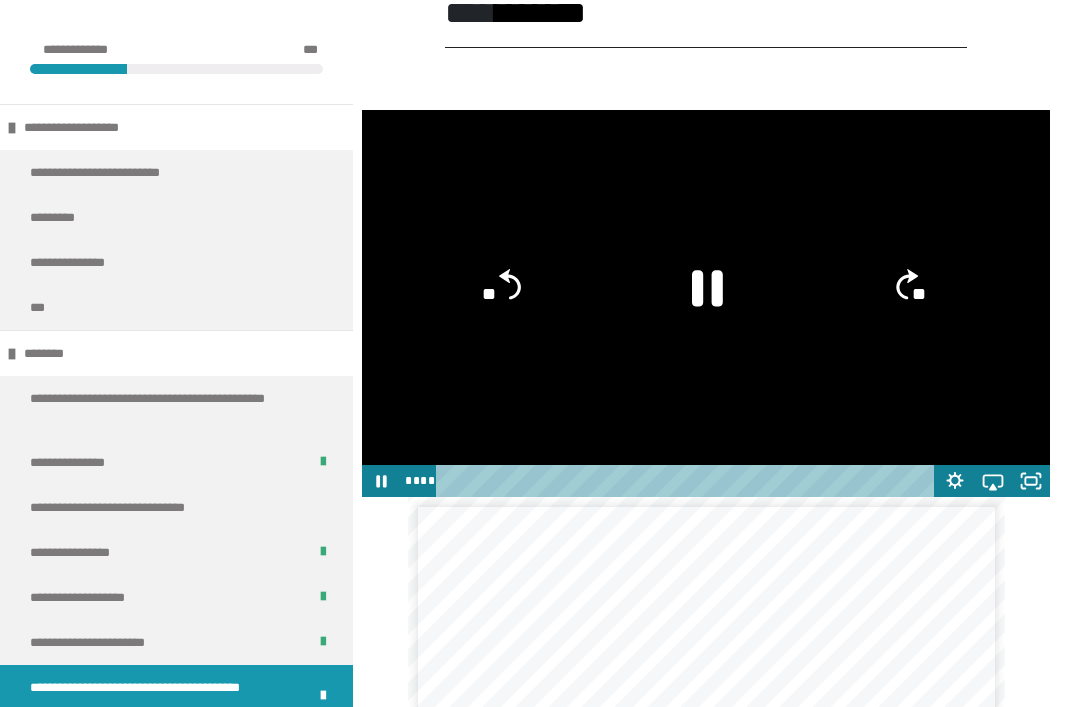 click 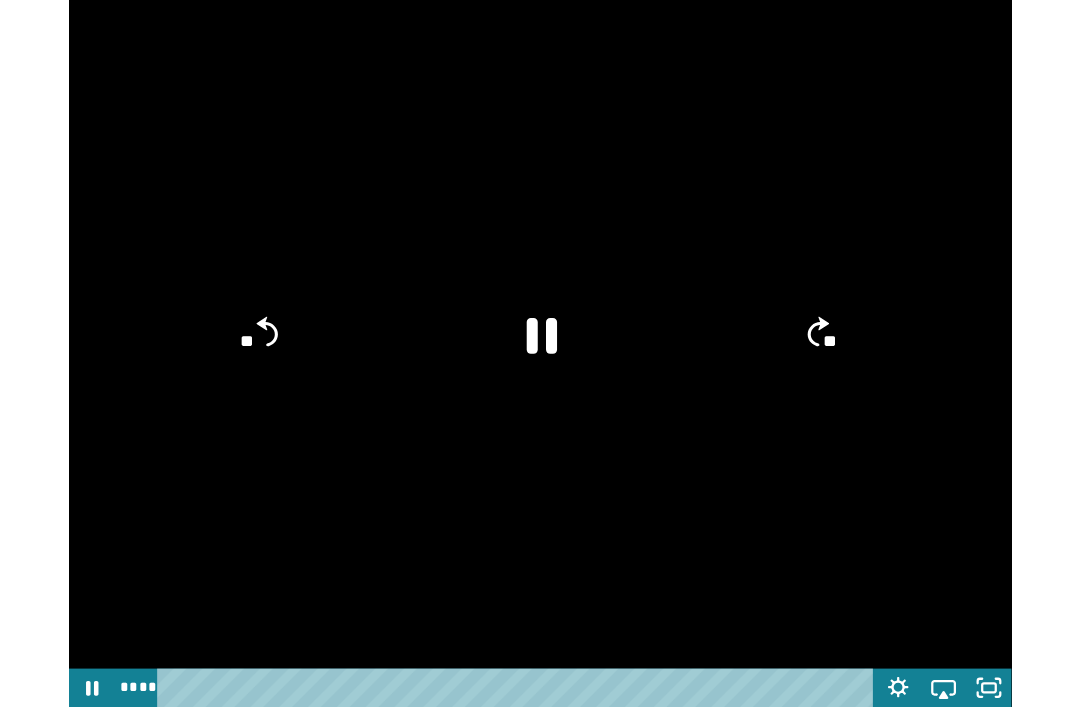 scroll, scrollTop: 0, scrollLeft: 0, axis: both 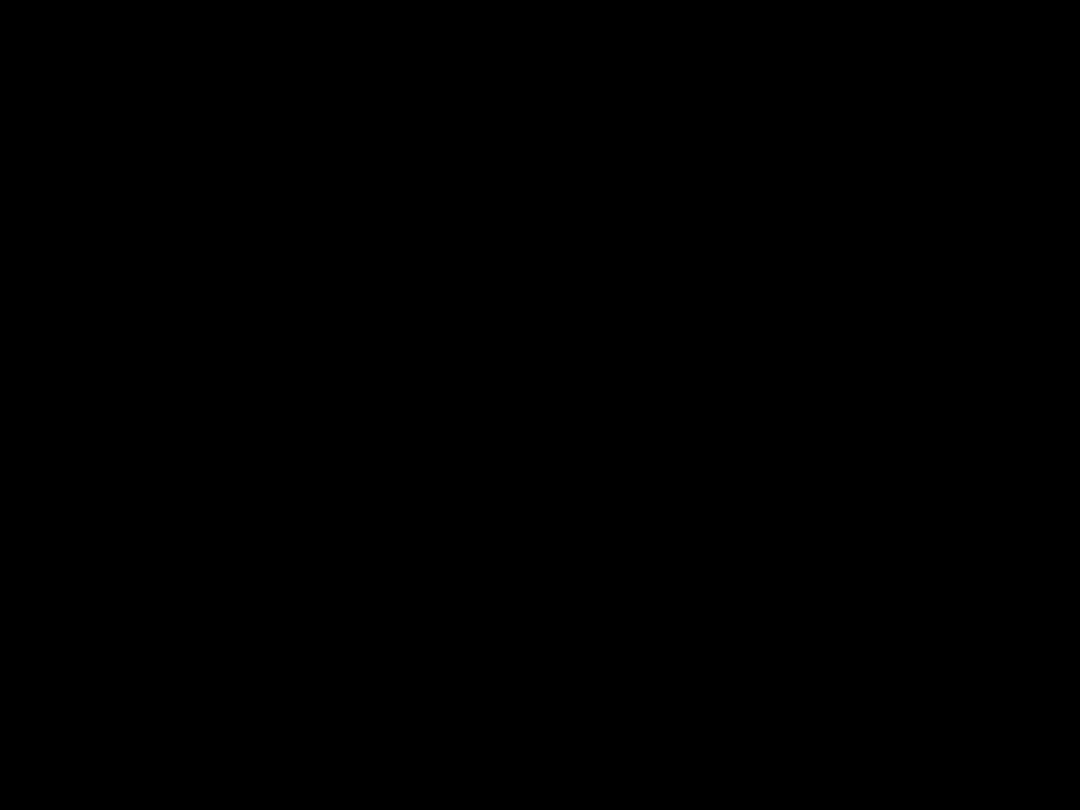 click at bounding box center [540, 405] 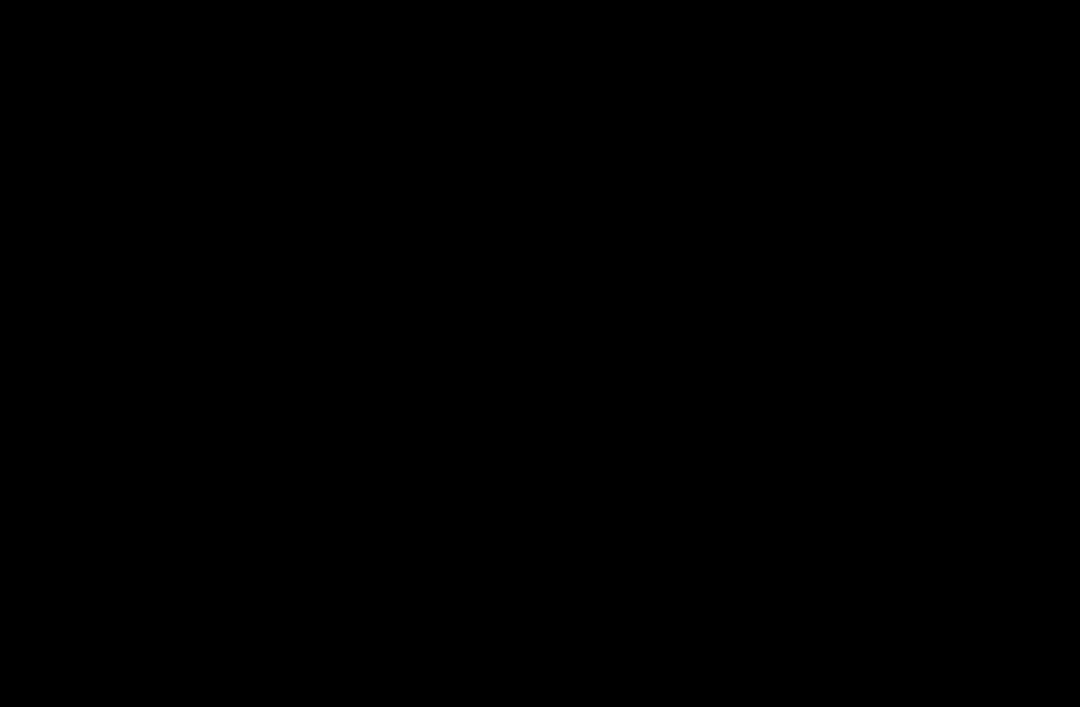 scroll, scrollTop: 3308, scrollLeft: 0, axis: vertical 